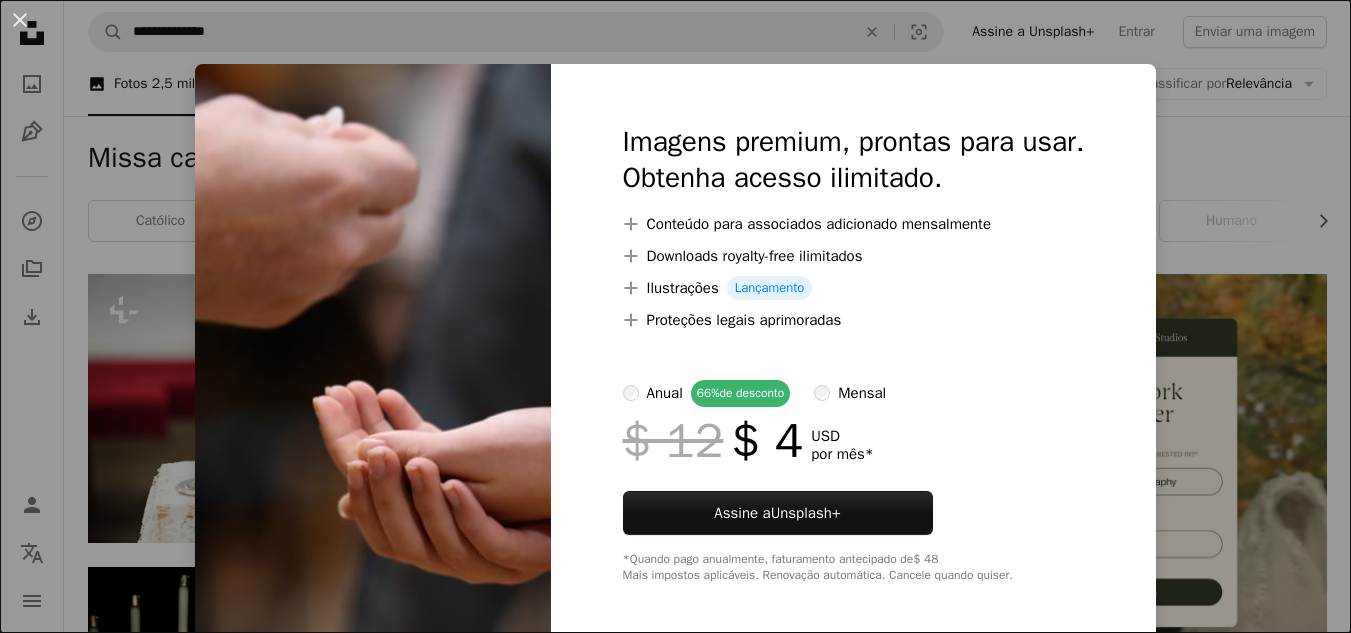 scroll, scrollTop: 2101, scrollLeft: 0, axis: vertical 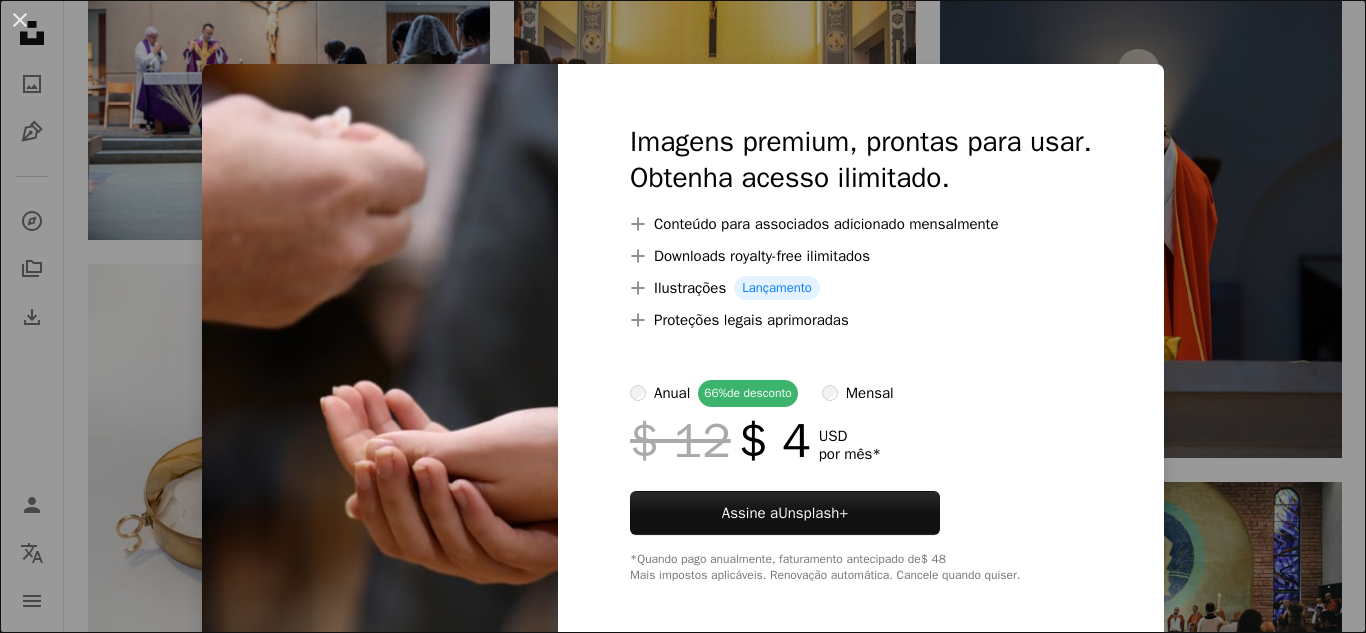 click on "An X shape Imagens premium, prontas para usar. Obtenha acesso ilimitado. A plus sign Conteúdo para associados adicionado mensalmente A plus sign Downloads royalty-free ilimitados A plus sign Ilustrações  Lançamento A plus sign Proteções legais aprimoradas anual 66%  de desconto mensal $ 12   $ 4 USD por mês * Assine a  Unsplash+ *Quando pago anualmente, faturamento antecipado de  $ 48 Mais impostos aplicáveis. Renovação automática. Cancele quando quiser." at bounding box center [683, 316] 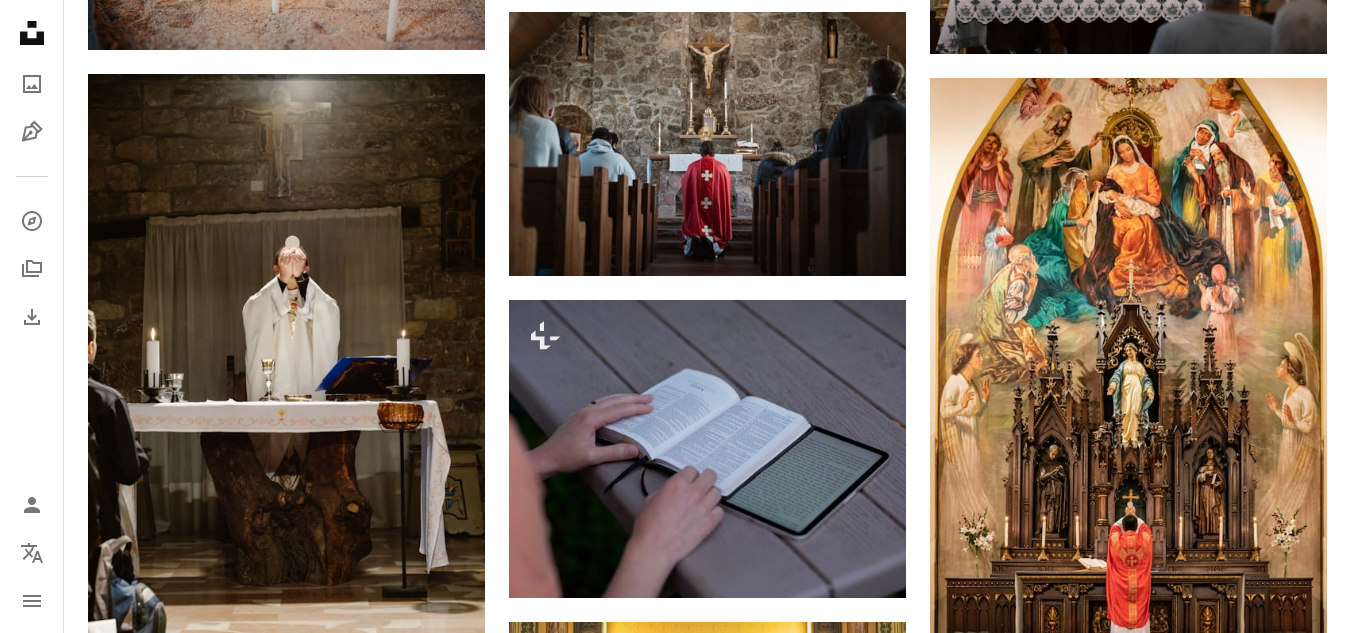 scroll, scrollTop: 1337, scrollLeft: 0, axis: vertical 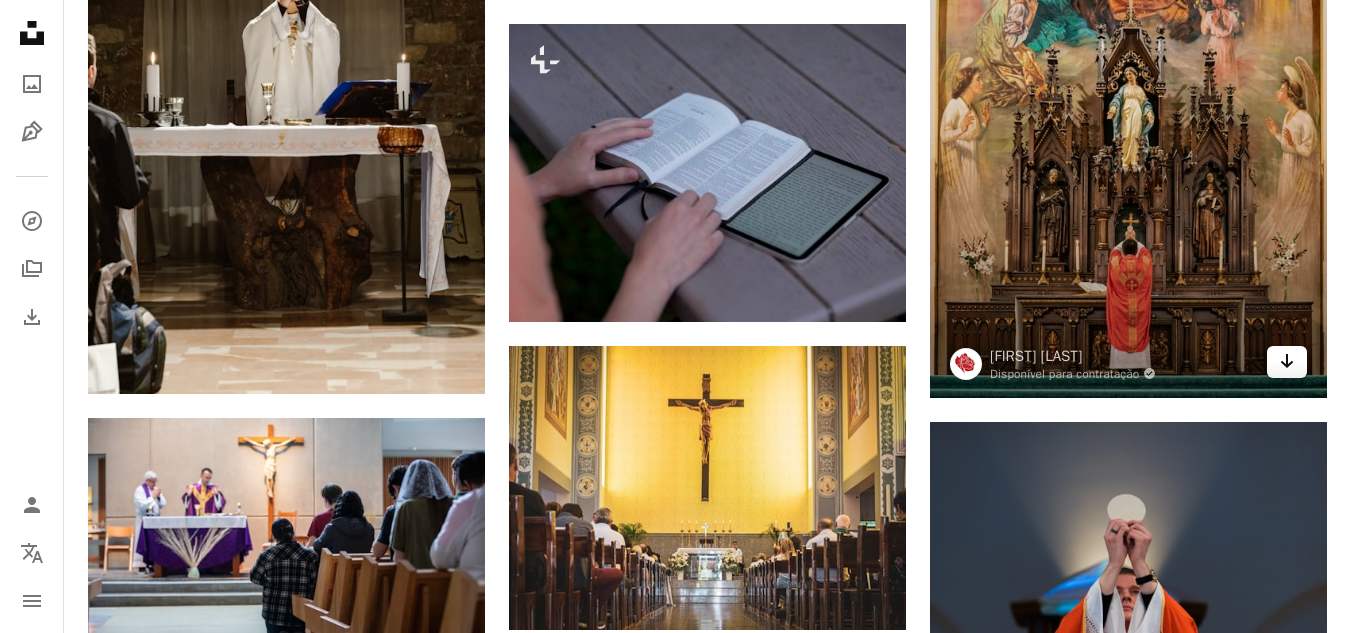 click on "Arrow pointing down" 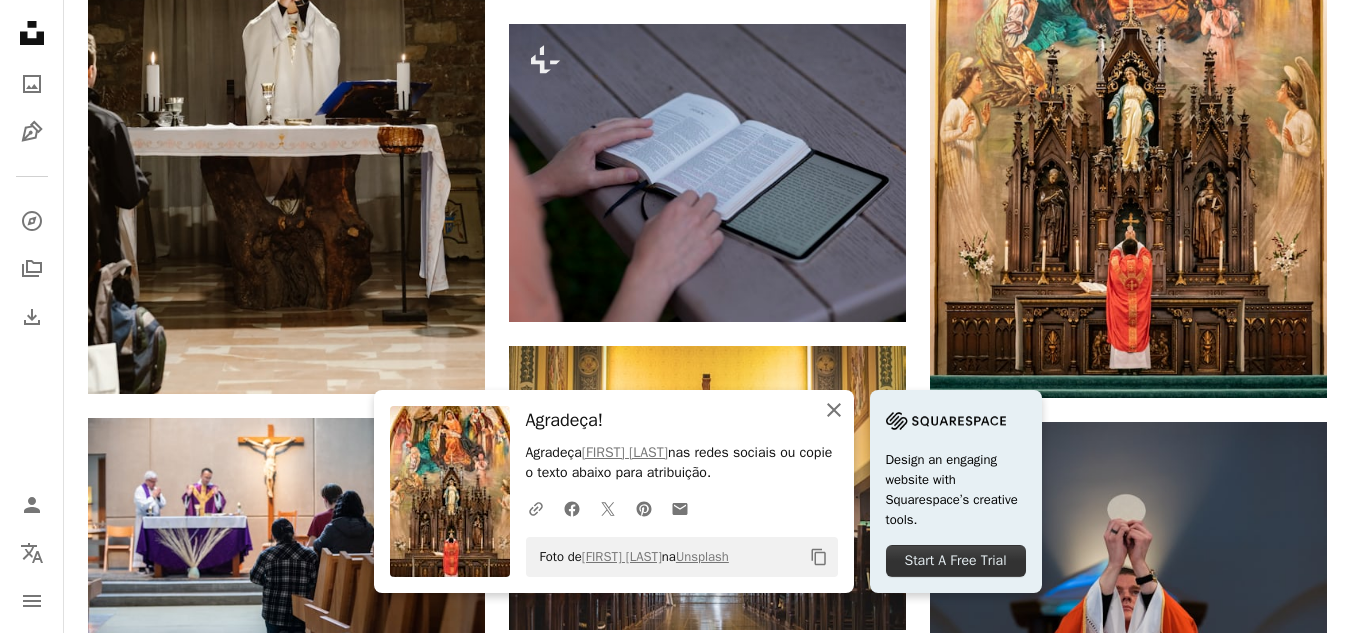 click 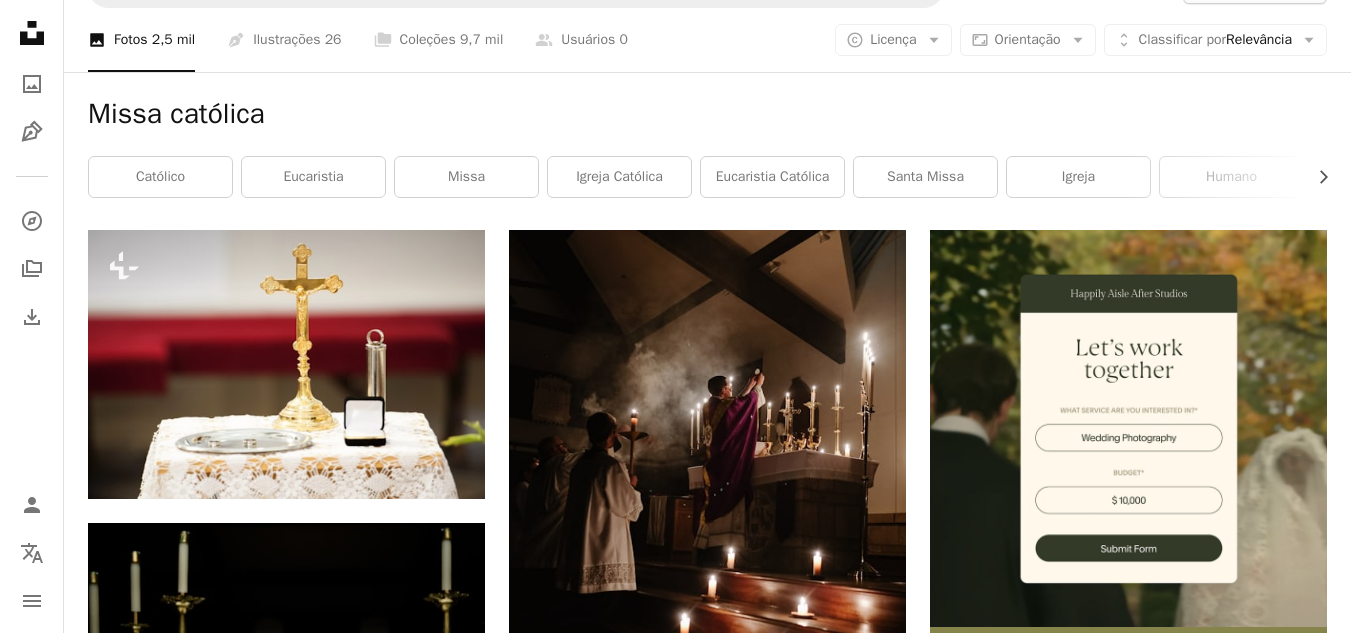 scroll, scrollTop: 0, scrollLeft: 0, axis: both 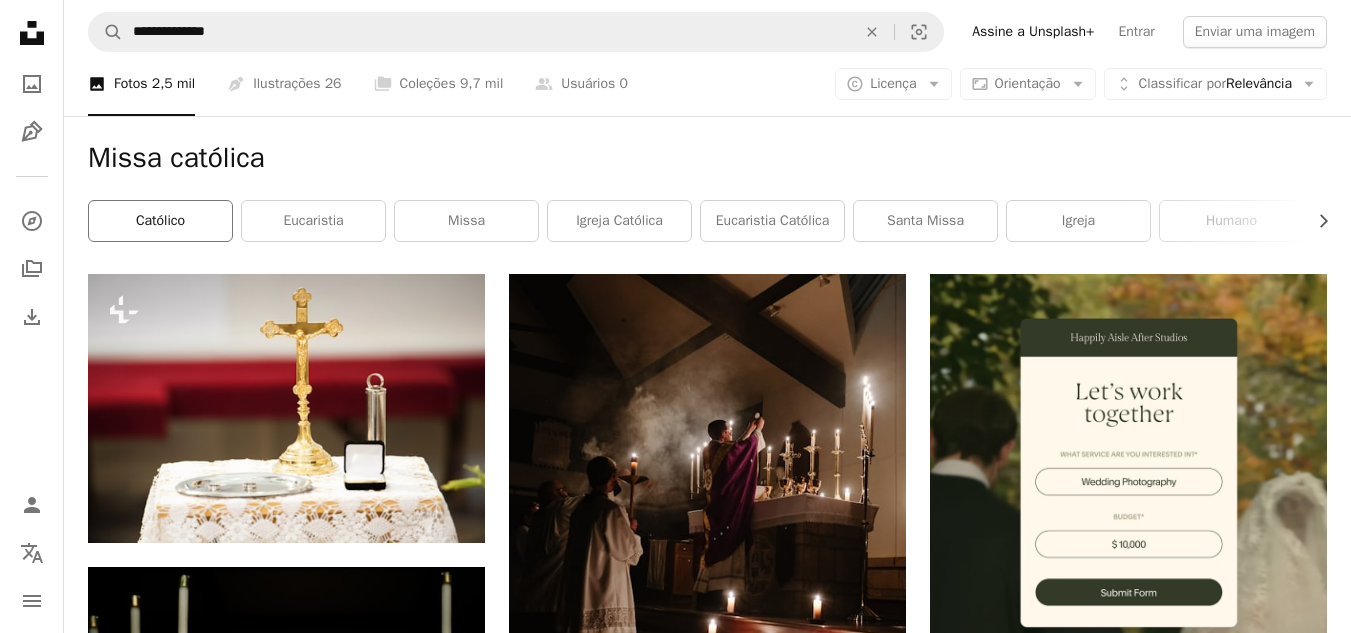 click on "católico" at bounding box center (160, 221) 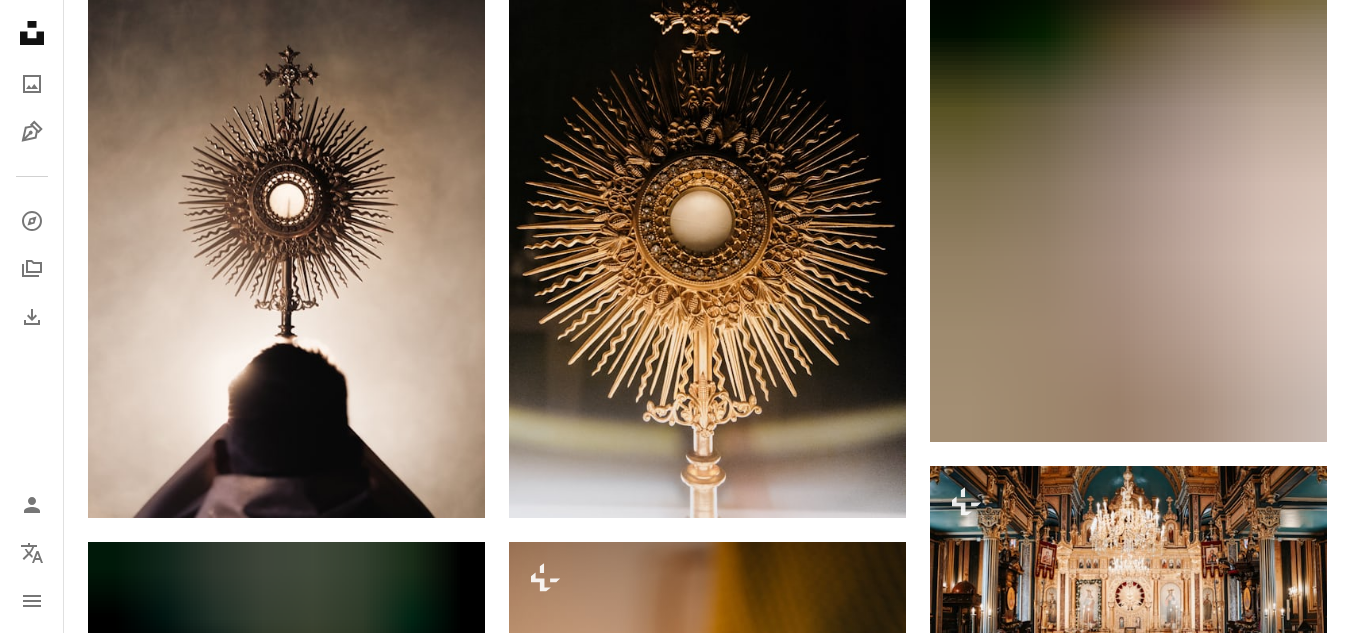 scroll, scrollTop: 1276, scrollLeft: 0, axis: vertical 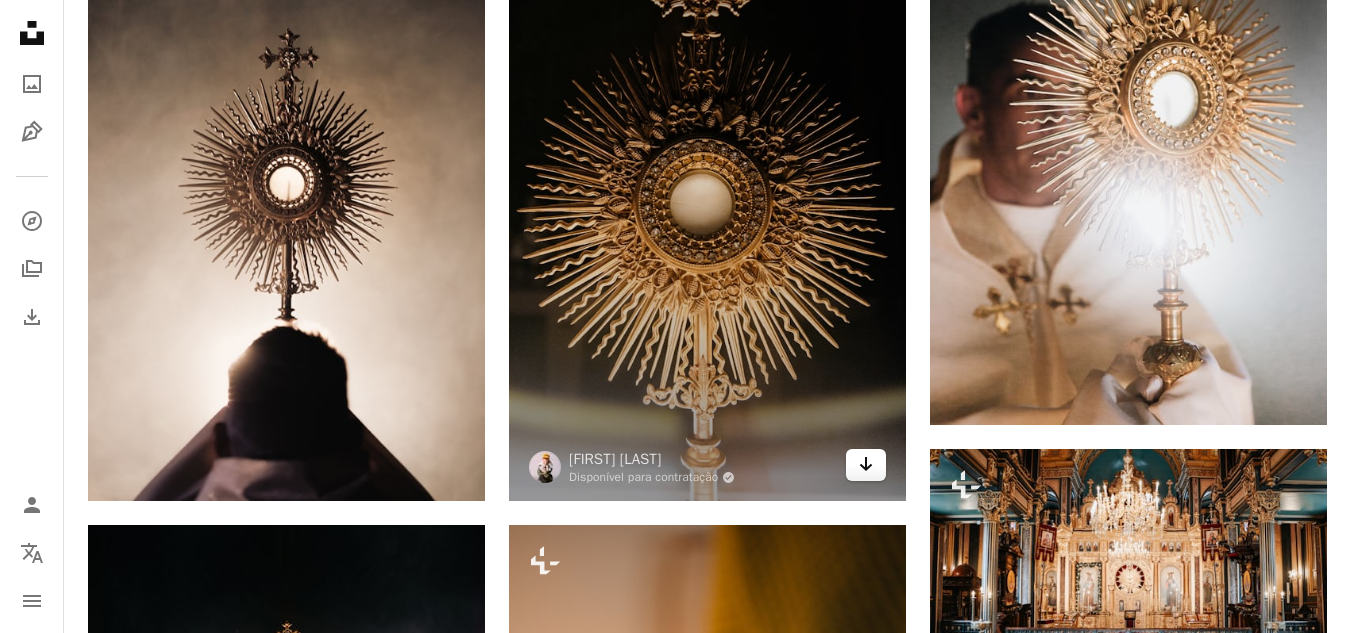 click on "Arrow pointing down" at bounding box center [866, 465] 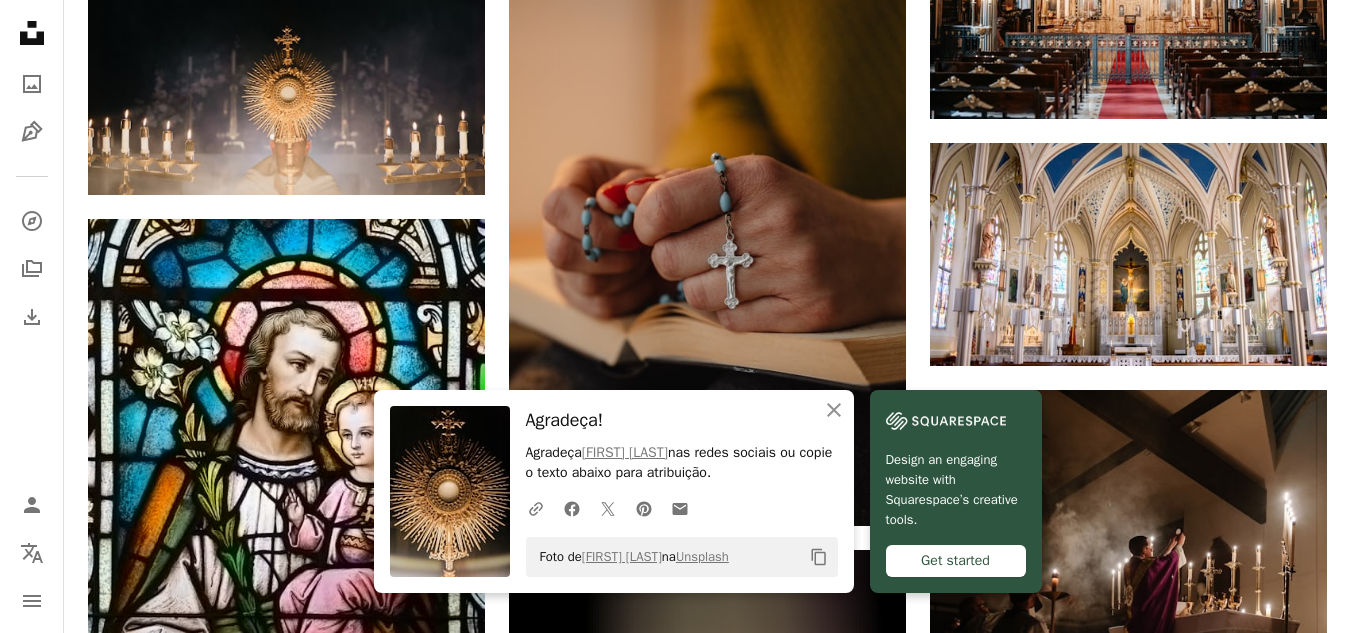 scroll, scrollTop: 1844, scrollLeft: 0, axis: vertical 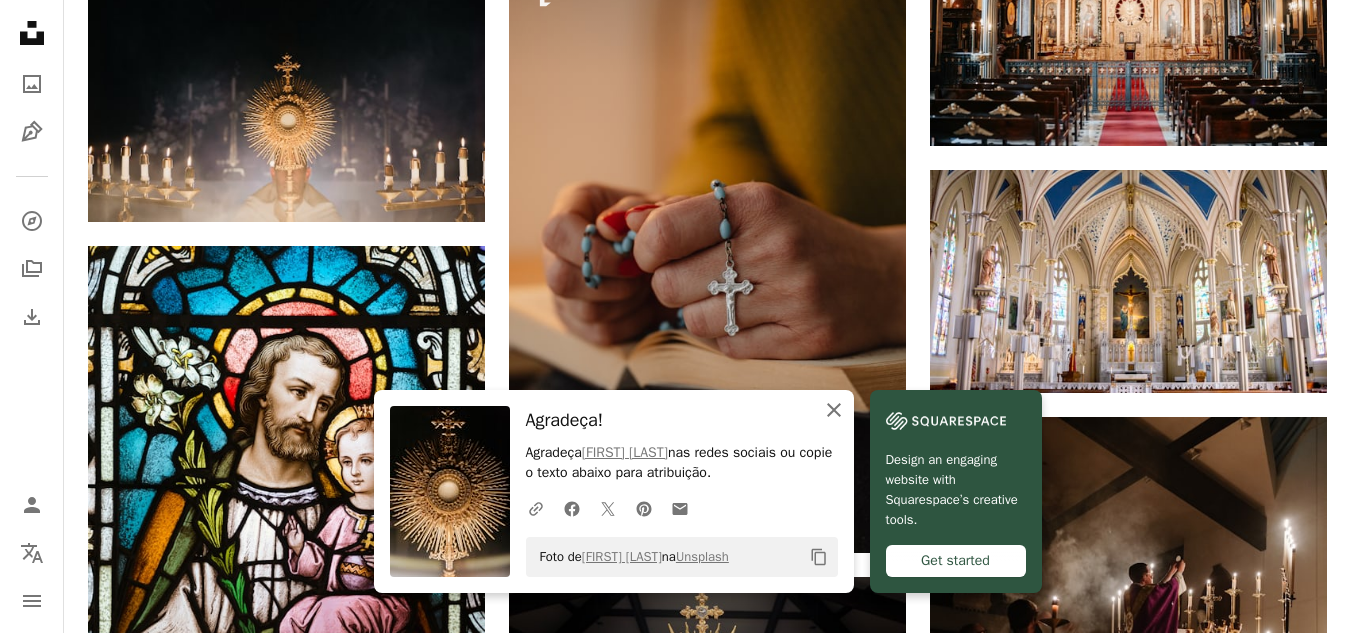click on "An X shape" 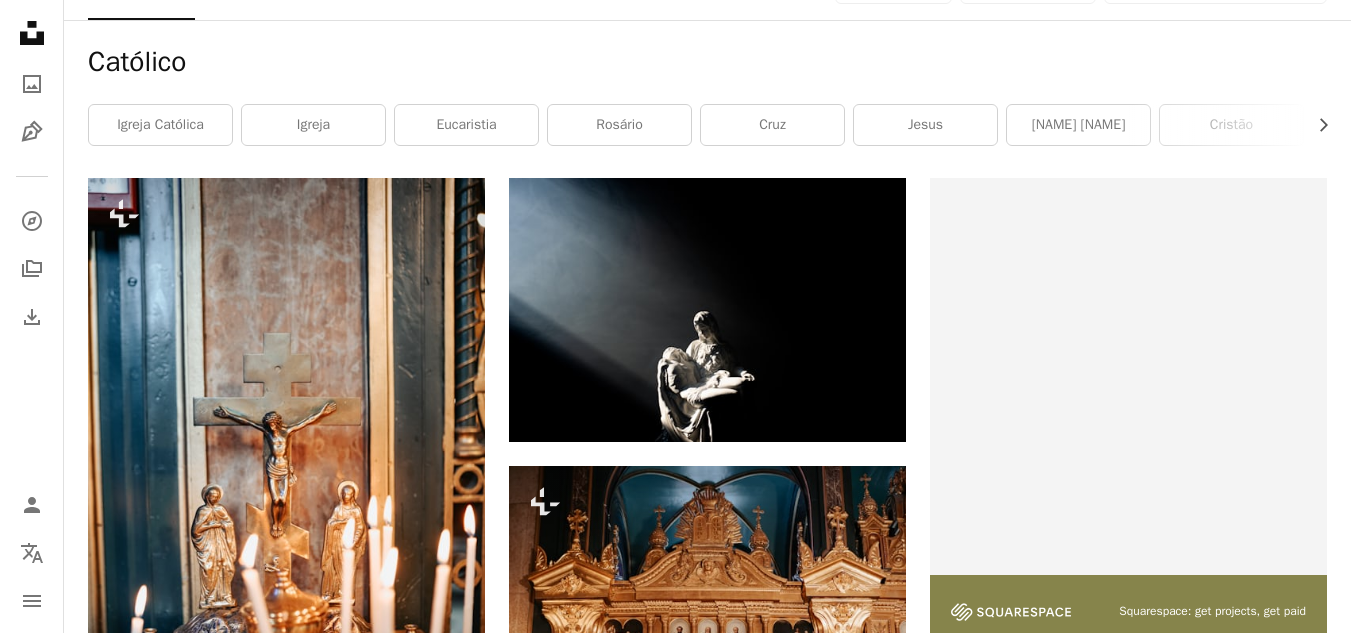 scroll, scrollTop: 0, scrollLeft: 0, axis: both 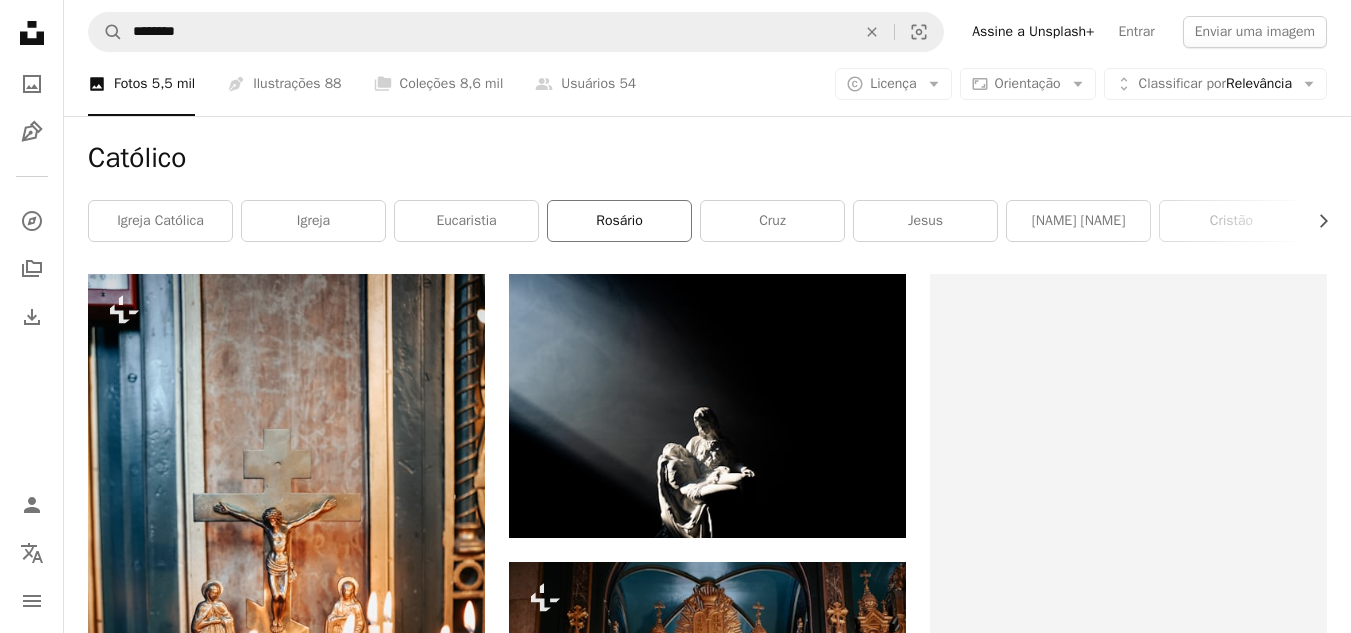 click on "Rosário" at bounding box center [619, 221] 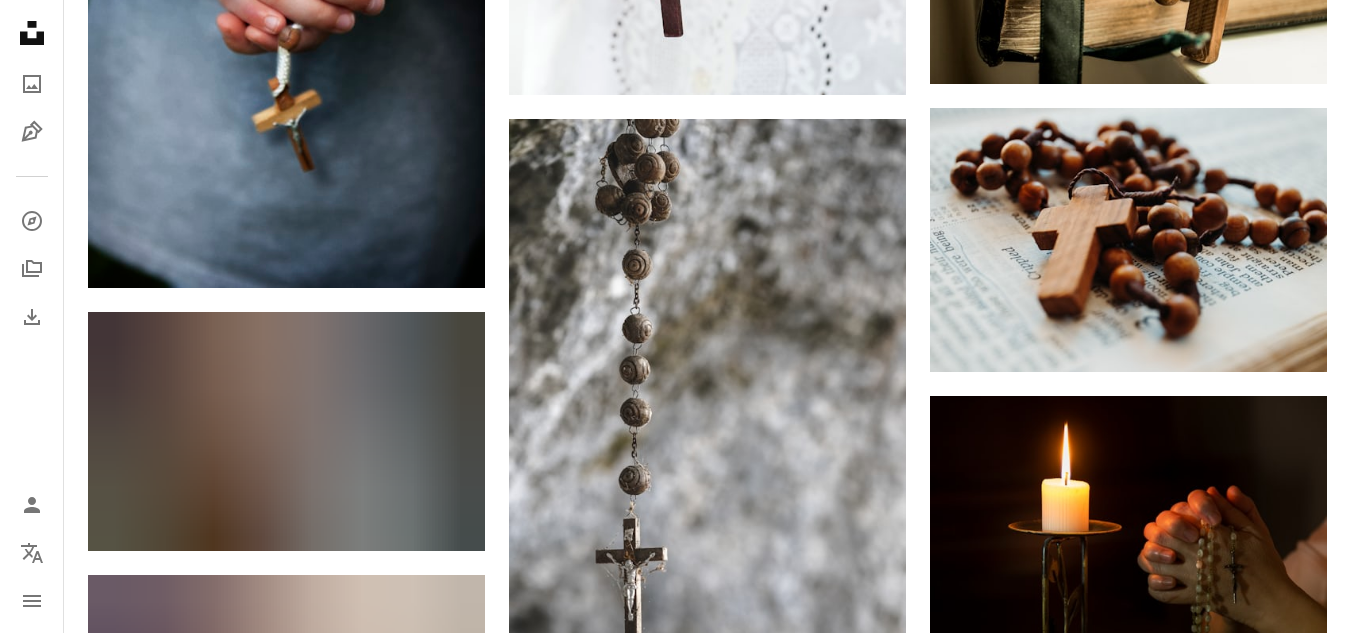 scroll, scrollTop: 1533, scrollLeft: 0, axis: vertical 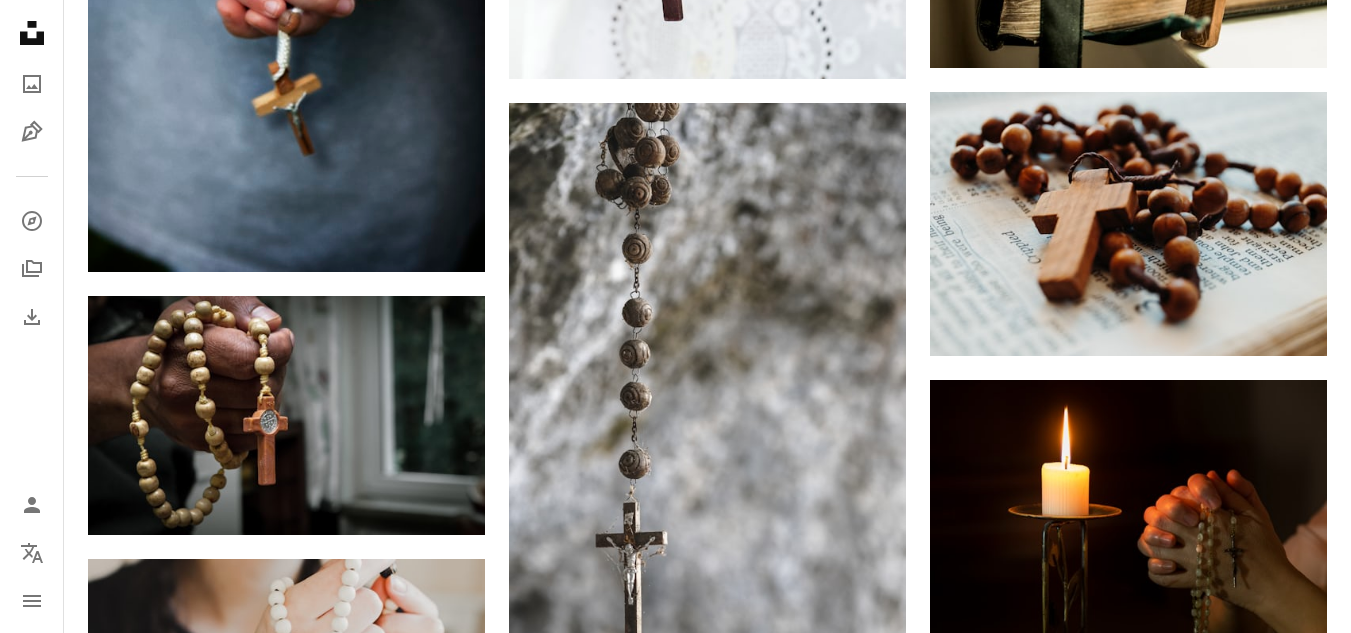 drag, startPoint x: 1350, startPoint y: 234, endPoint x: 1350, endPoint y: 258, distance: 24 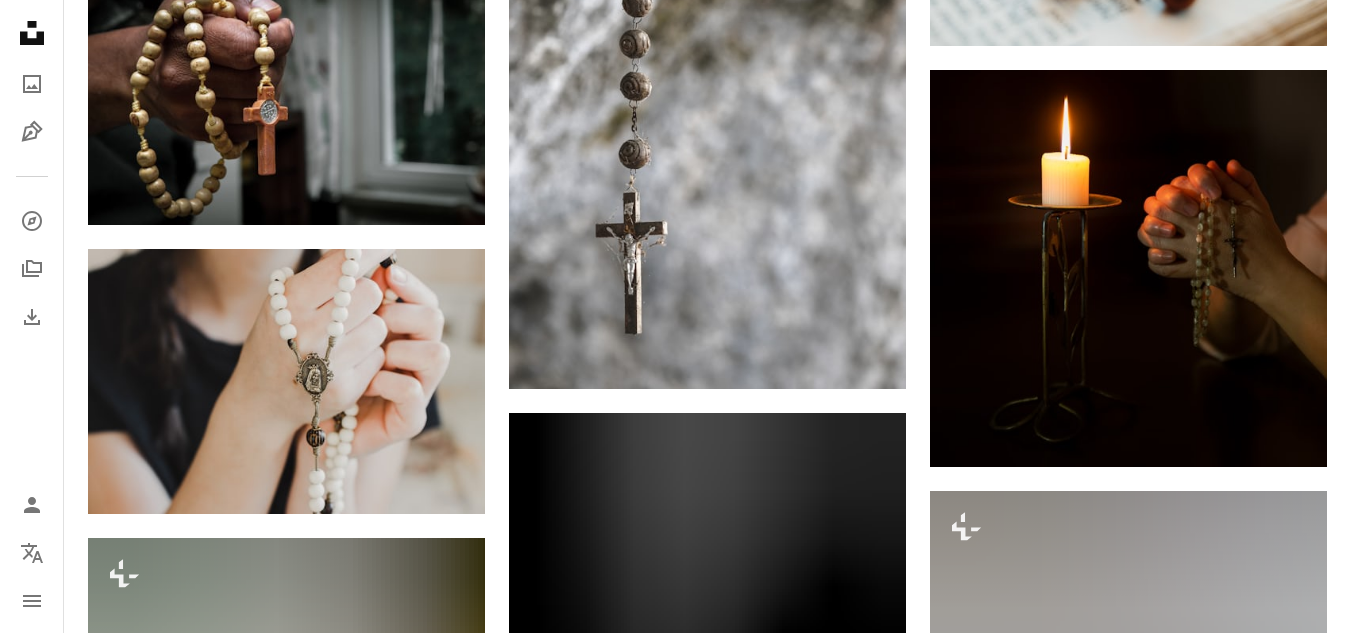 scroll, scrollTop: 1907, scrollLeft: 0, axis: vertical 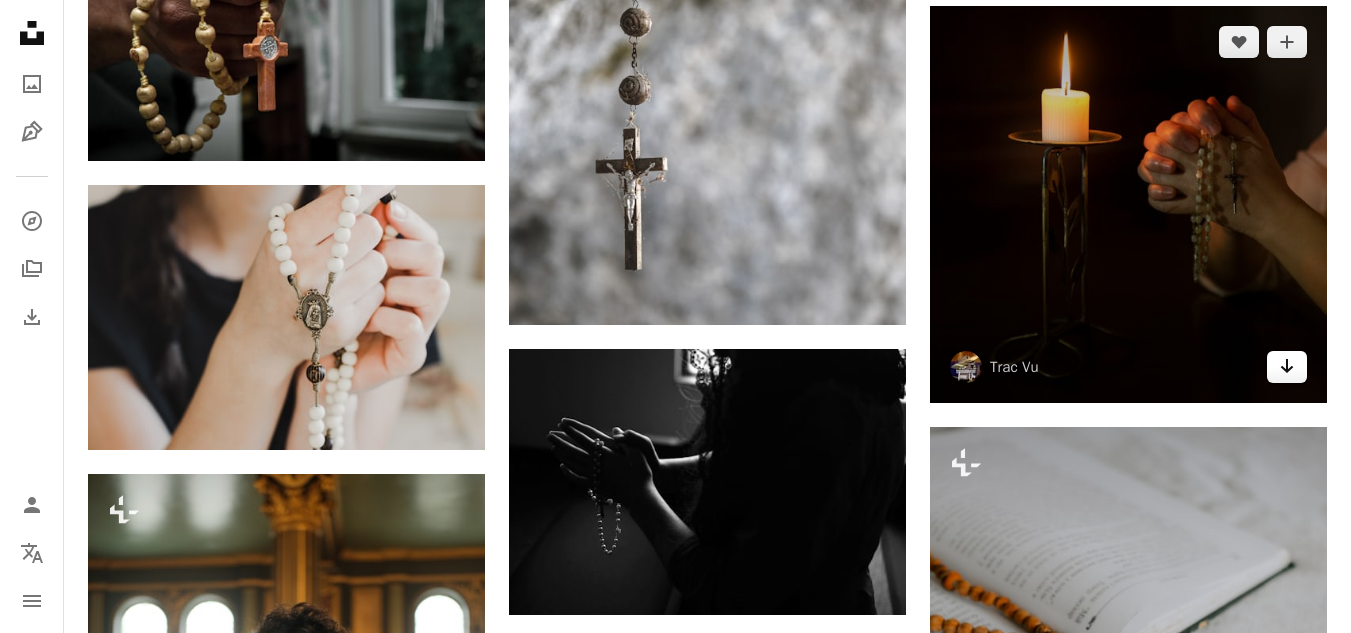 click on "Arrow pointing down" 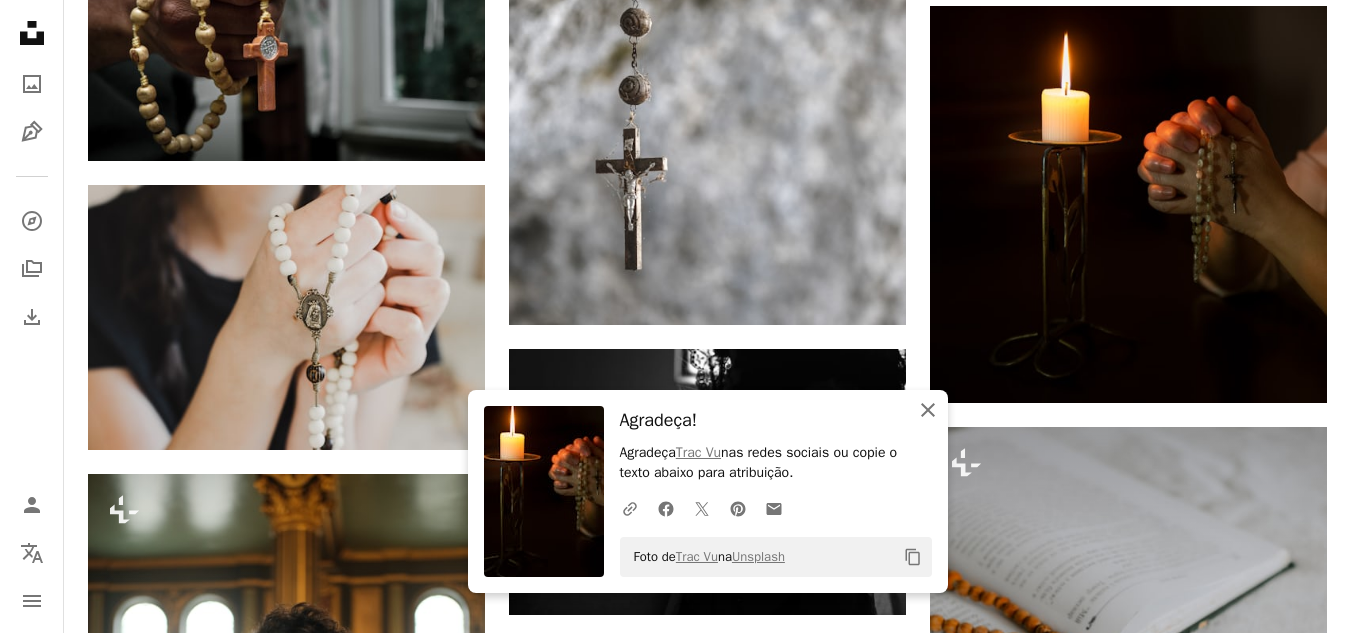 click on "An X shape" 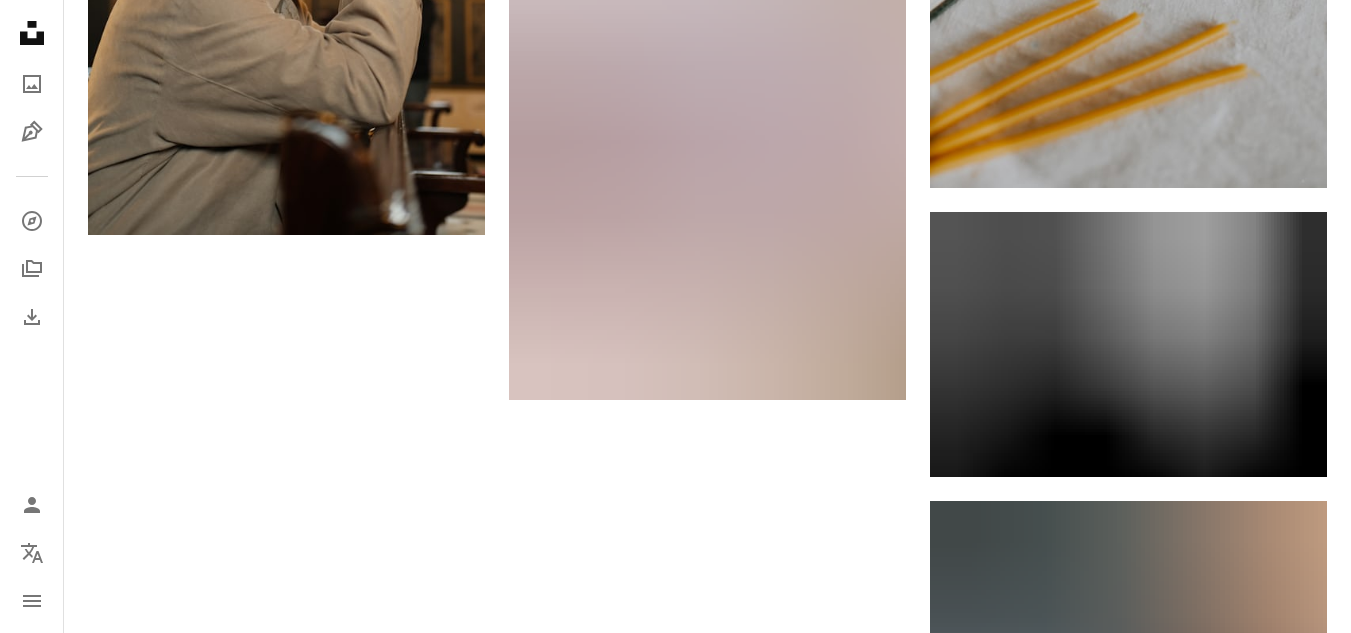 scroll, scrollTop: 2773, scrollLeft: 0, axis: vertical 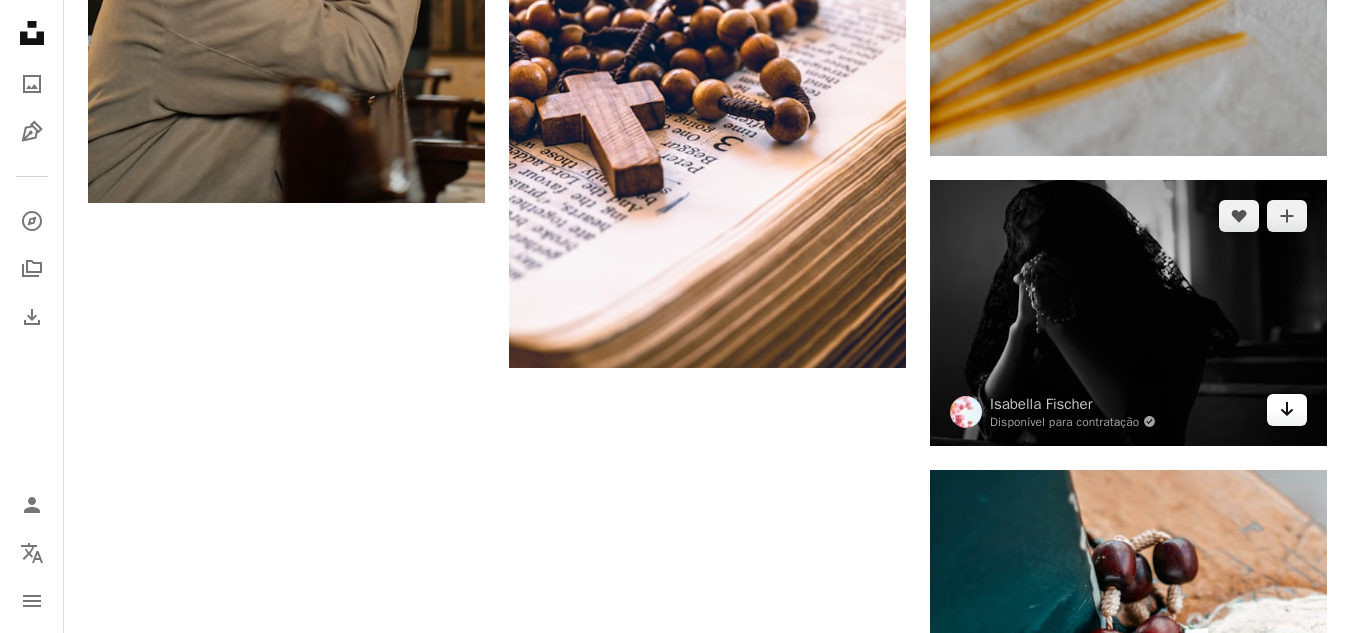 click on "Arrow pointing down" 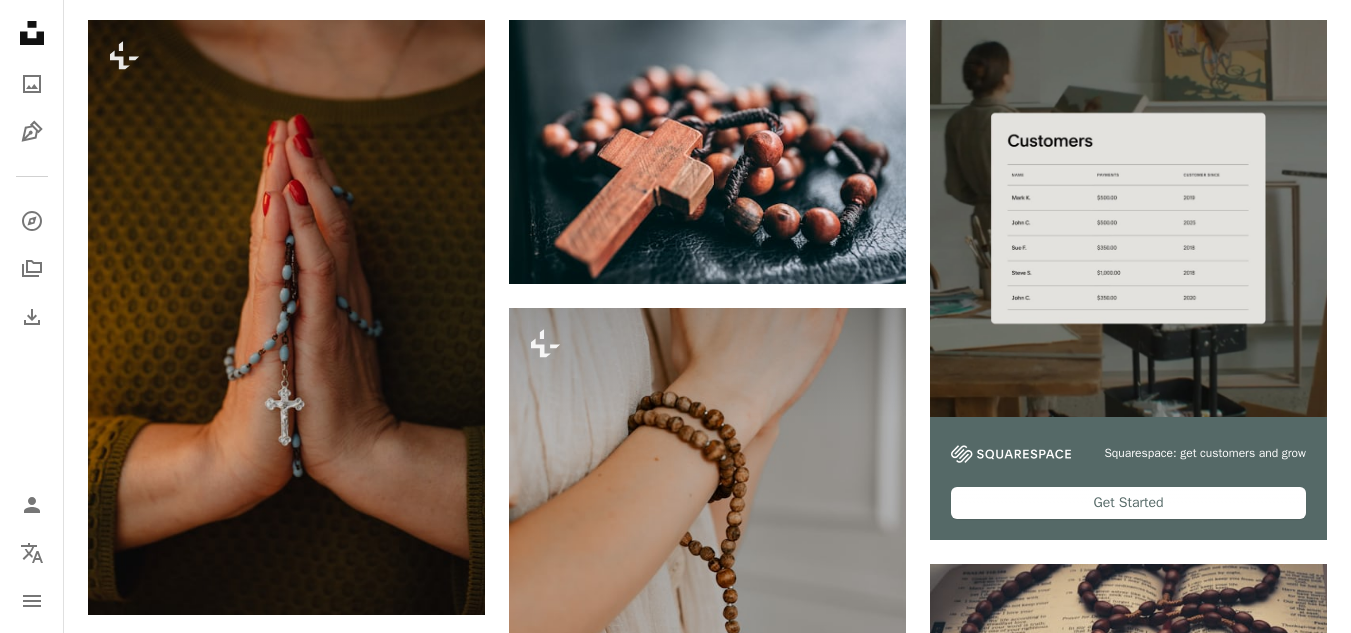 scroll, scrollTop: 0, scrollLeft: 0, axis: both 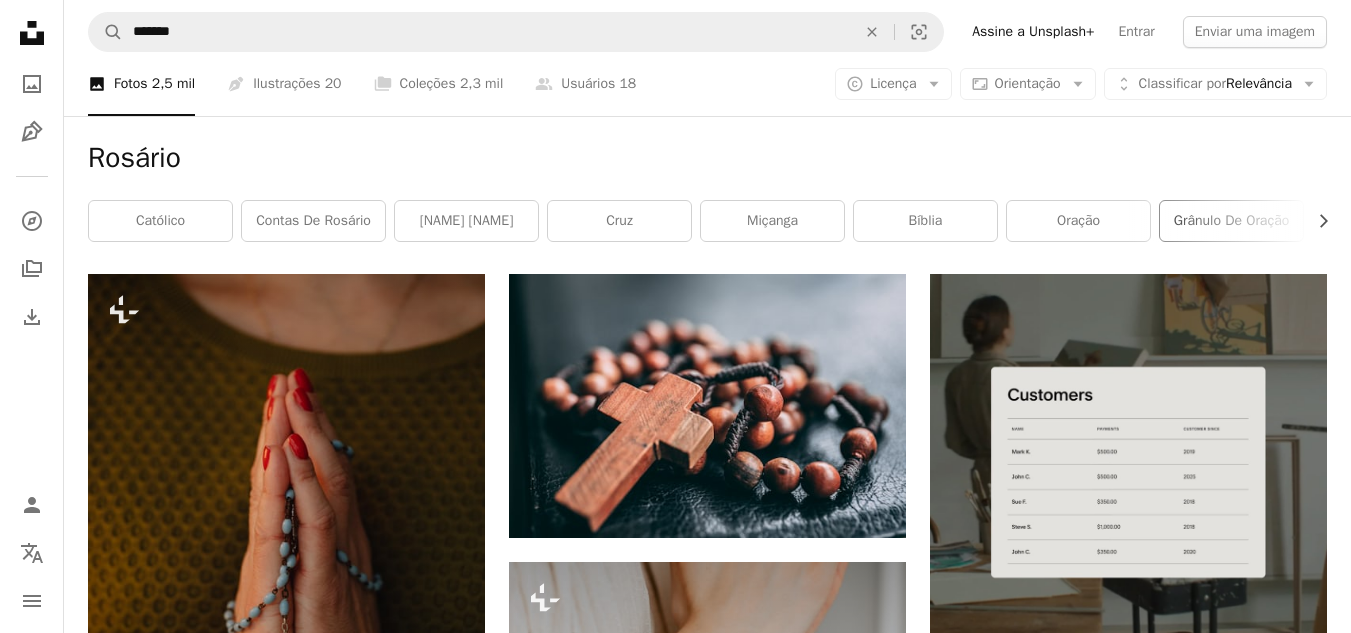 click on "grânulo de oração" at bounding box center (1231, 221) 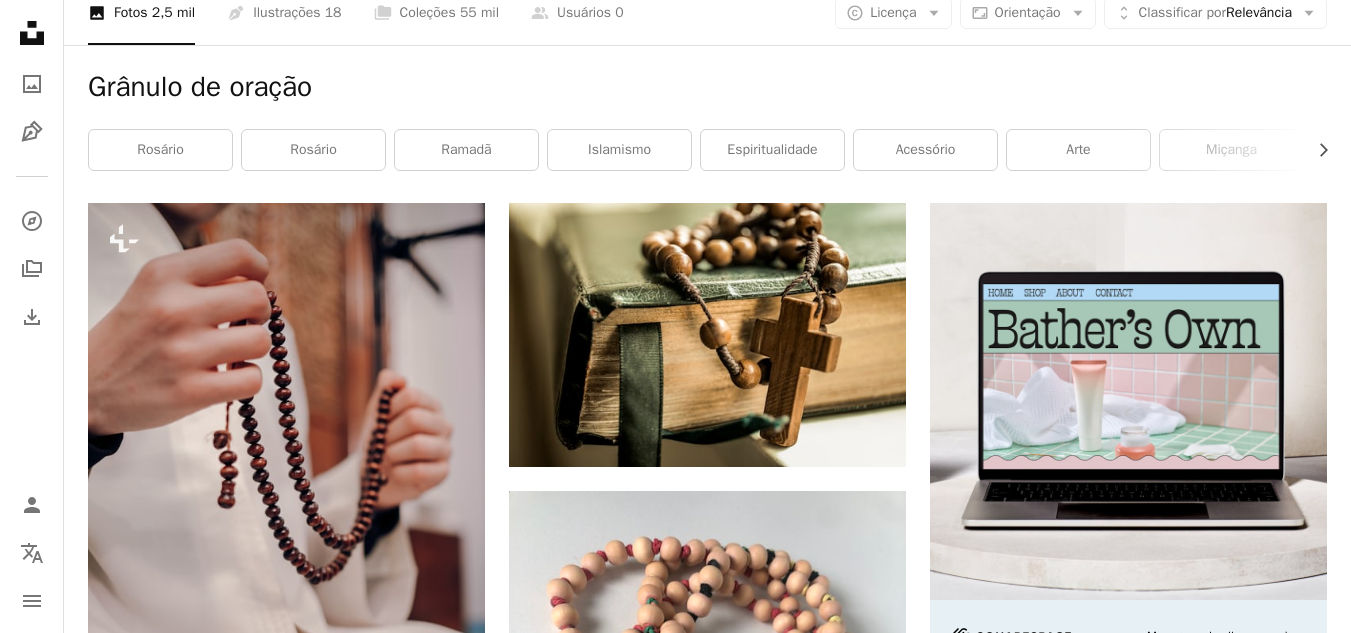 scroll, scrollTop: 0, scrollLeft: 0, axis: both 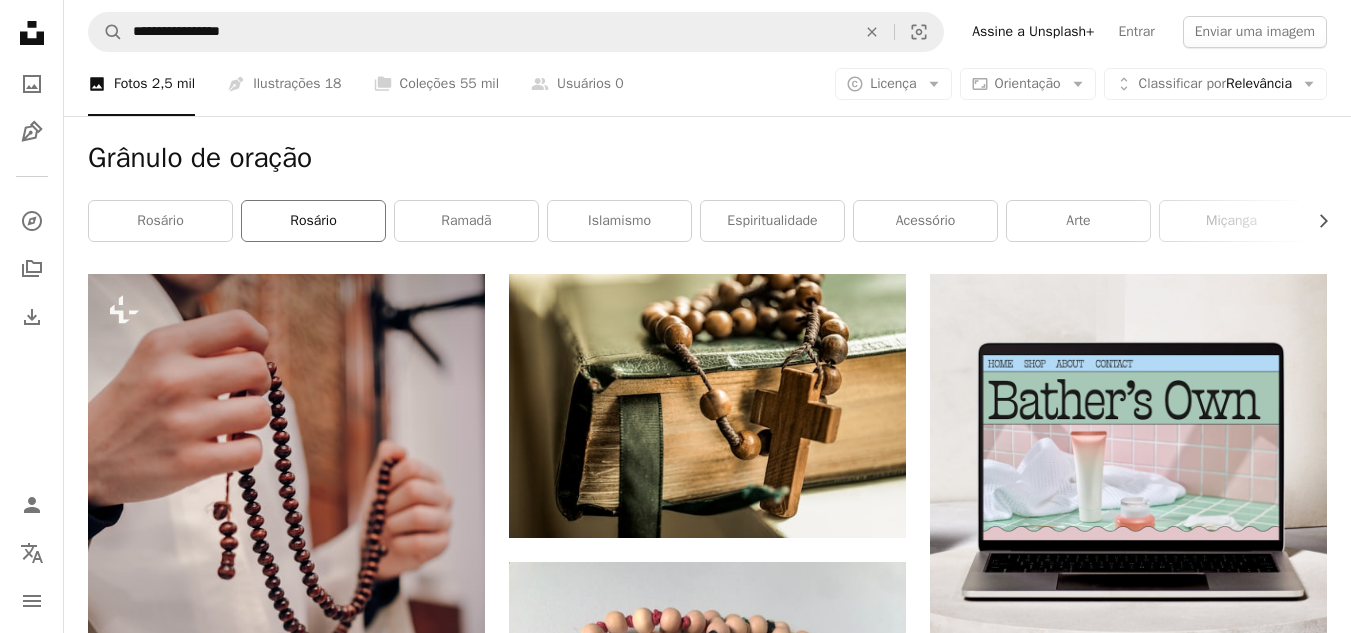 click on "rosário" at bounding box center (313, 221) 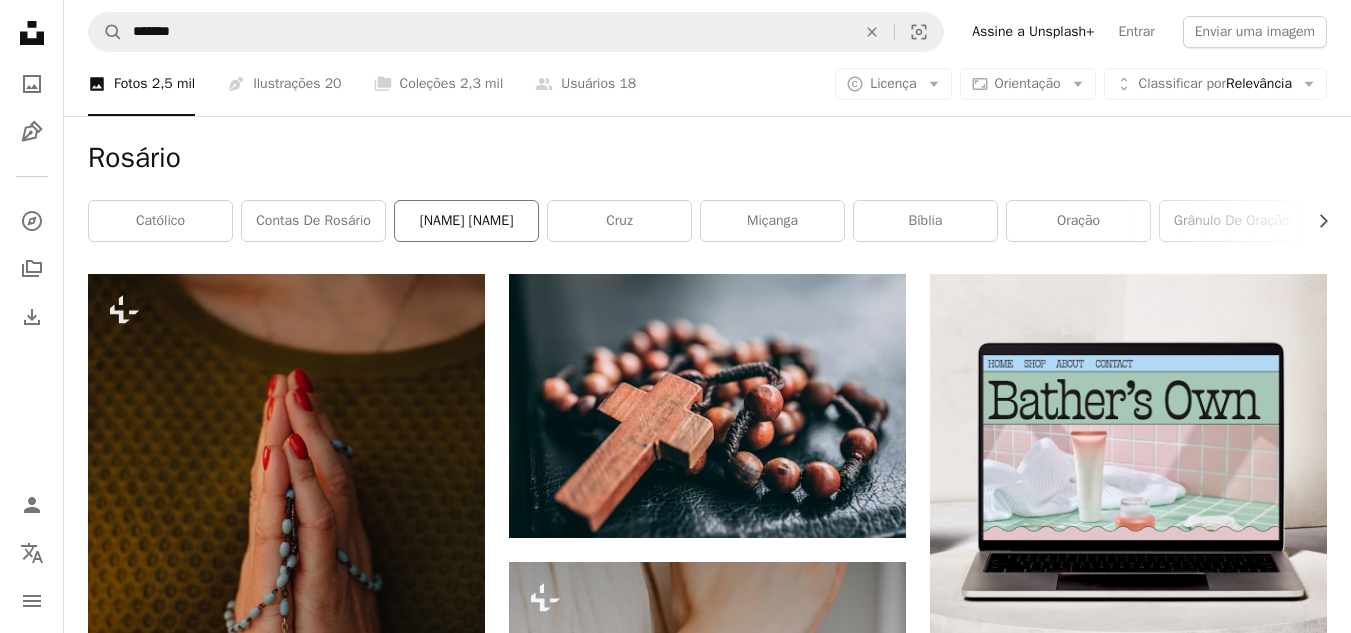 click on "[NAME] [NAME]" at bounding box center [466, 221] 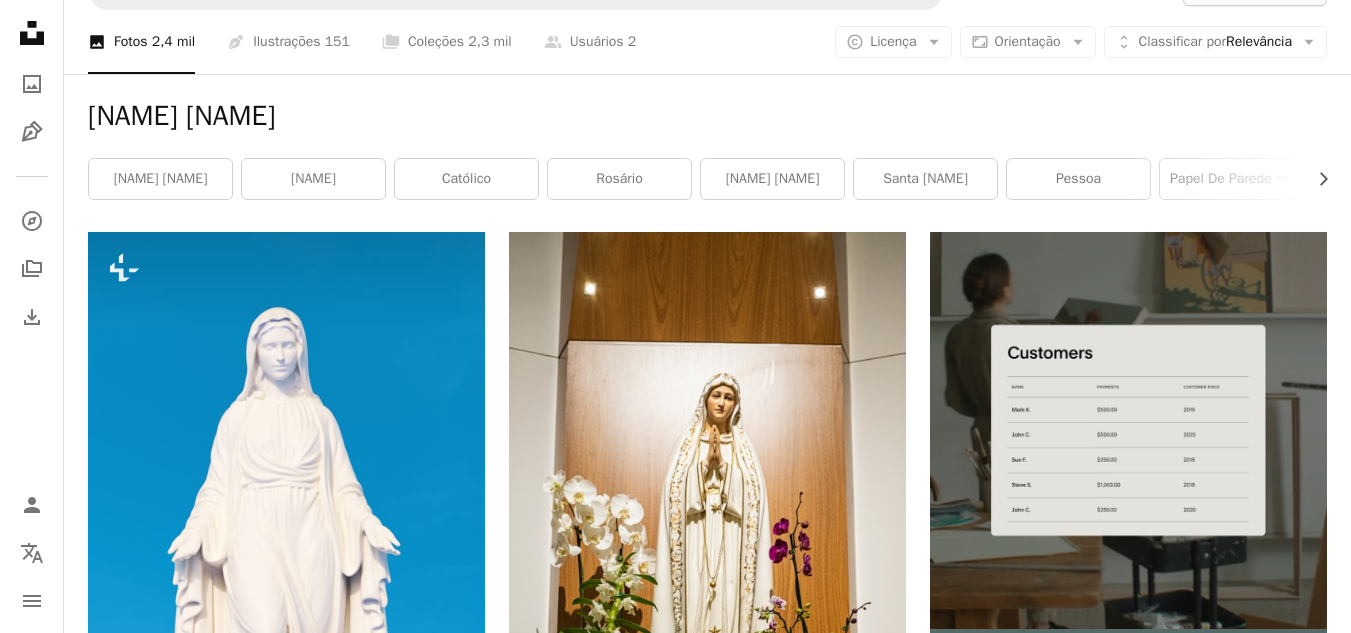 scroll, scrollTop: 25, scrollLeft: 0, axis: vertical 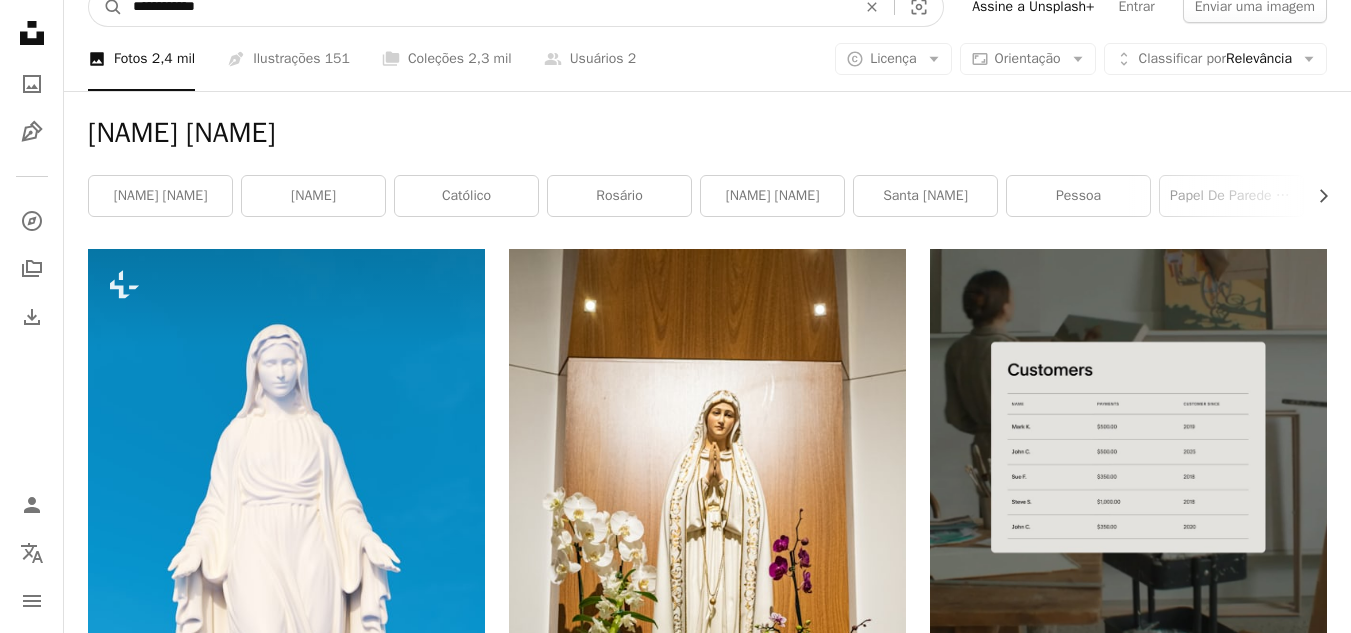 click on "**********" at bounding box center [486, 7] 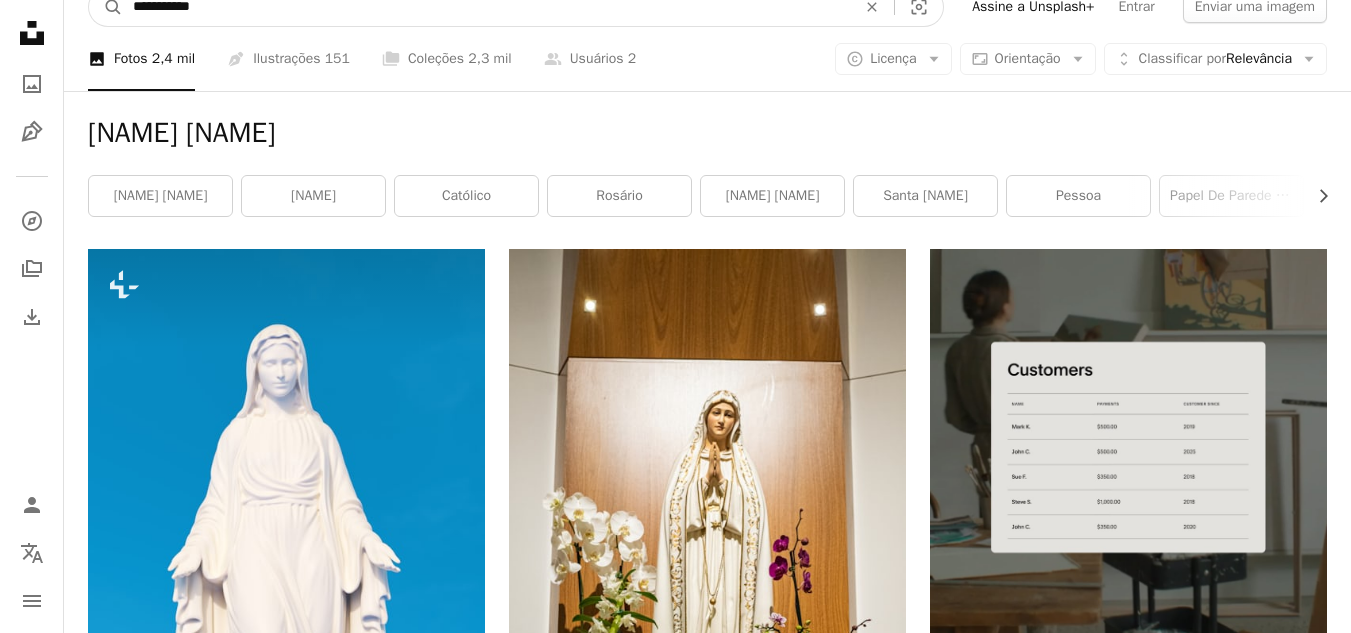 scroll, scrollTop: 22, scrollLeft: 0, axis: vertical 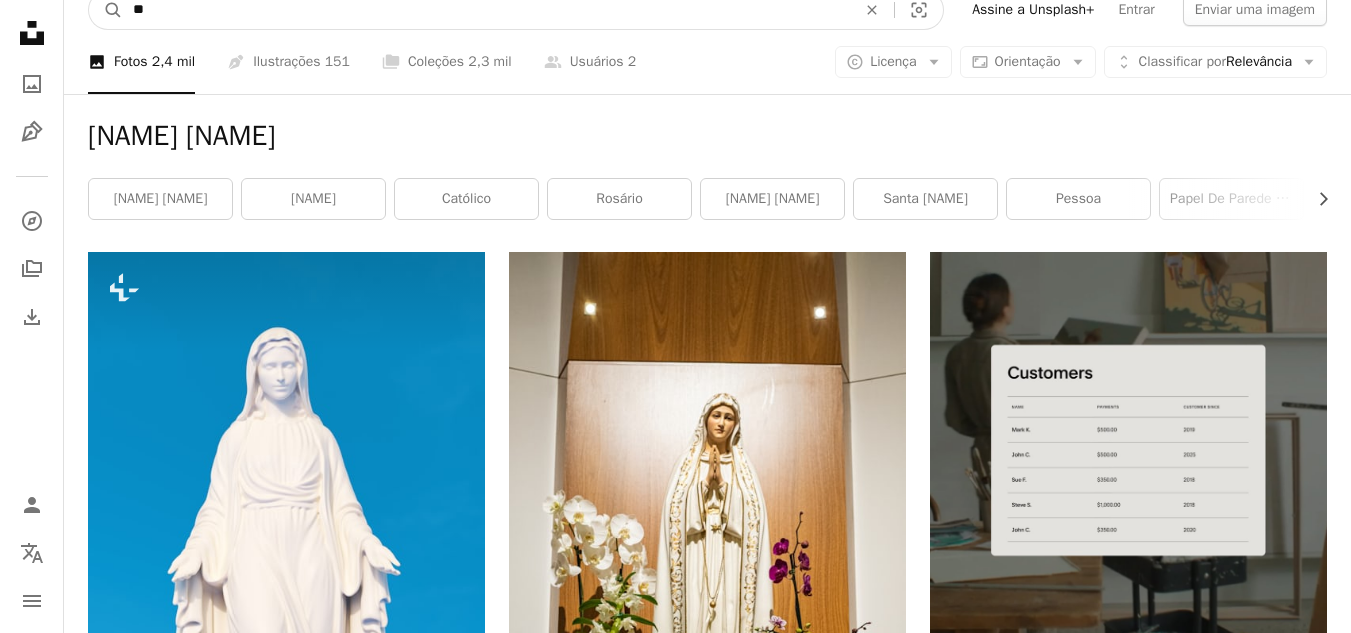 type on "*" 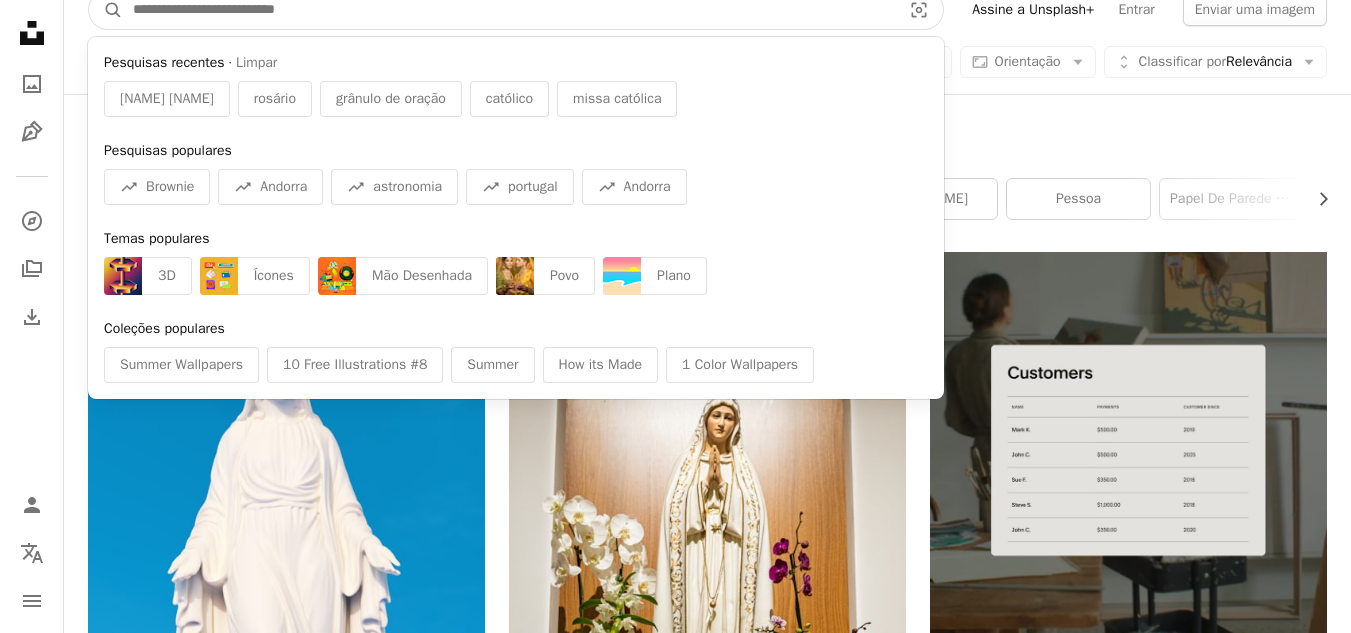 type on "*" 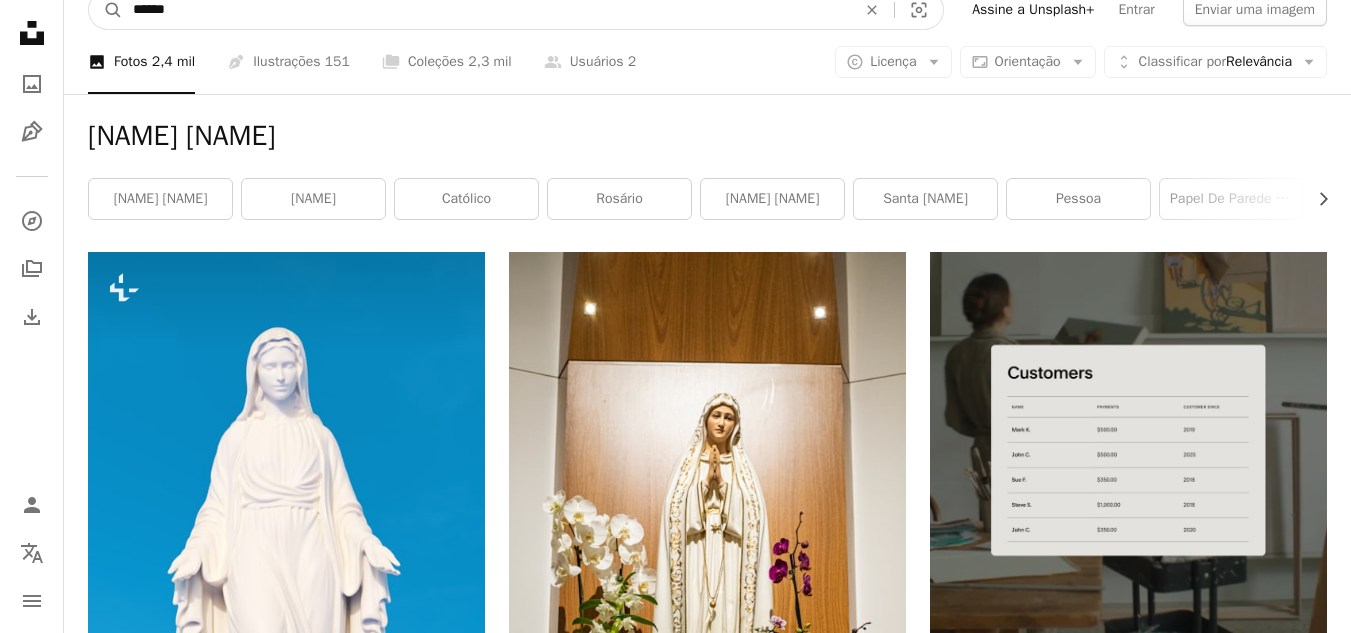 type on "******" 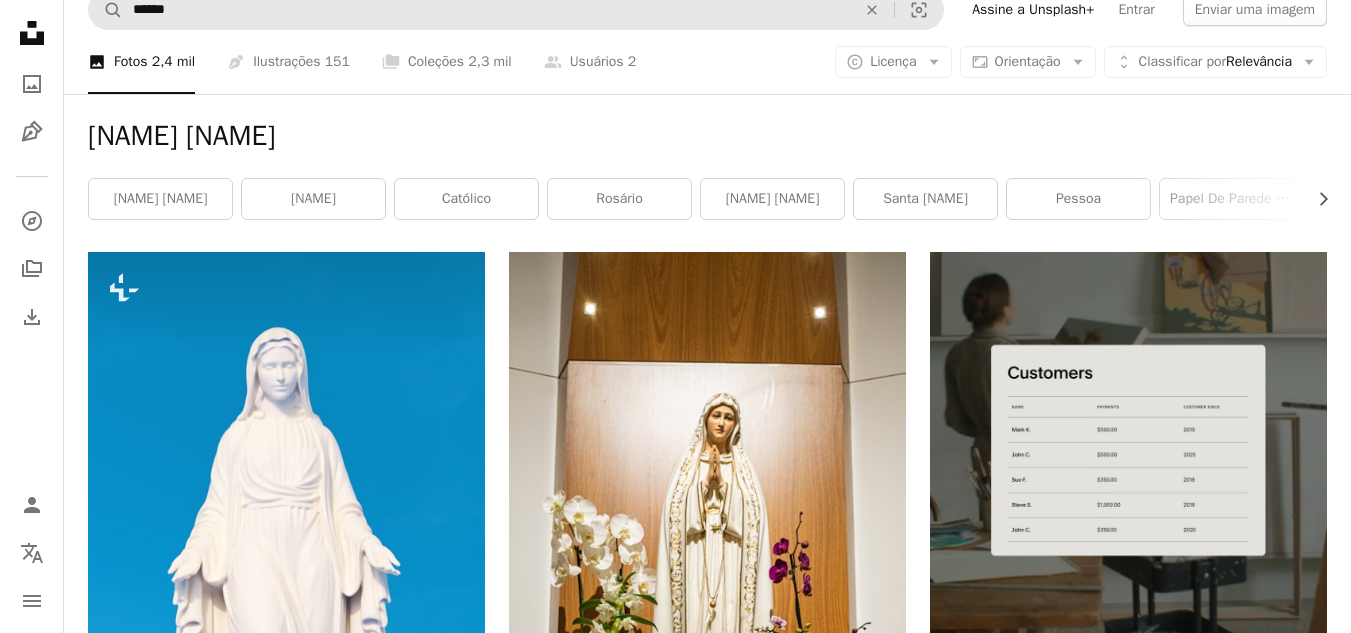 scroll, scrollTop: 0, scrollLeft: 0, axis: both 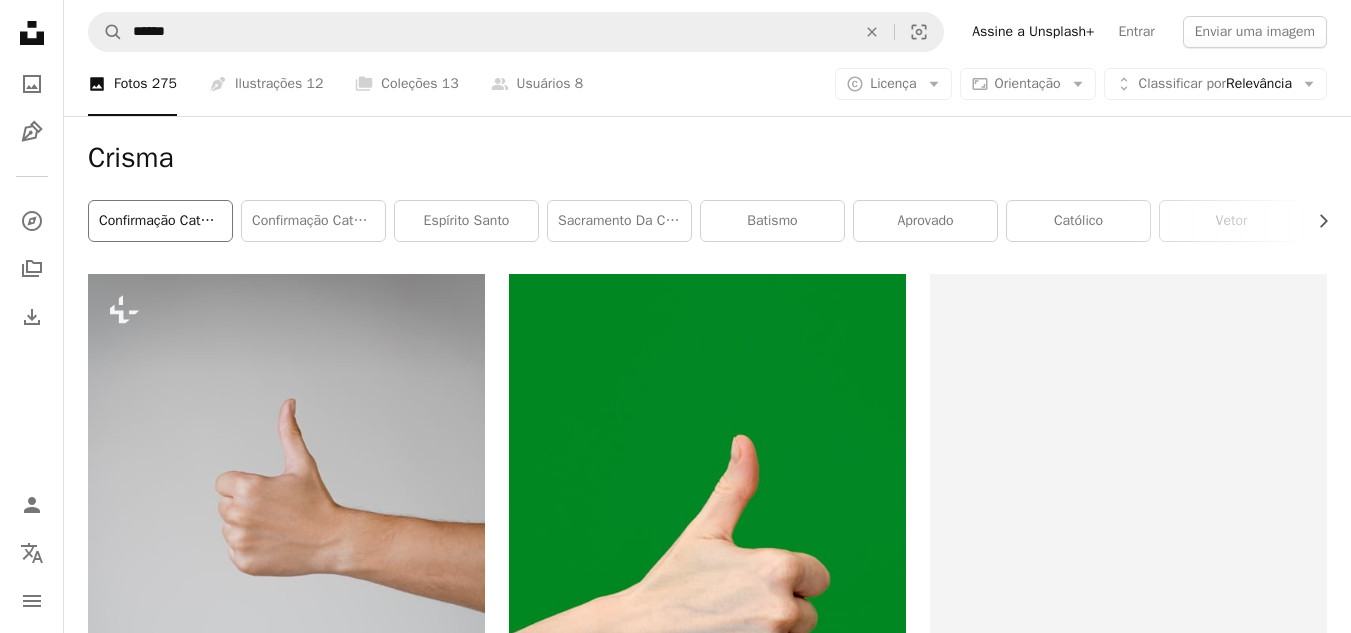 click on "Confirmação Católica" at bounding box center (160, 221) 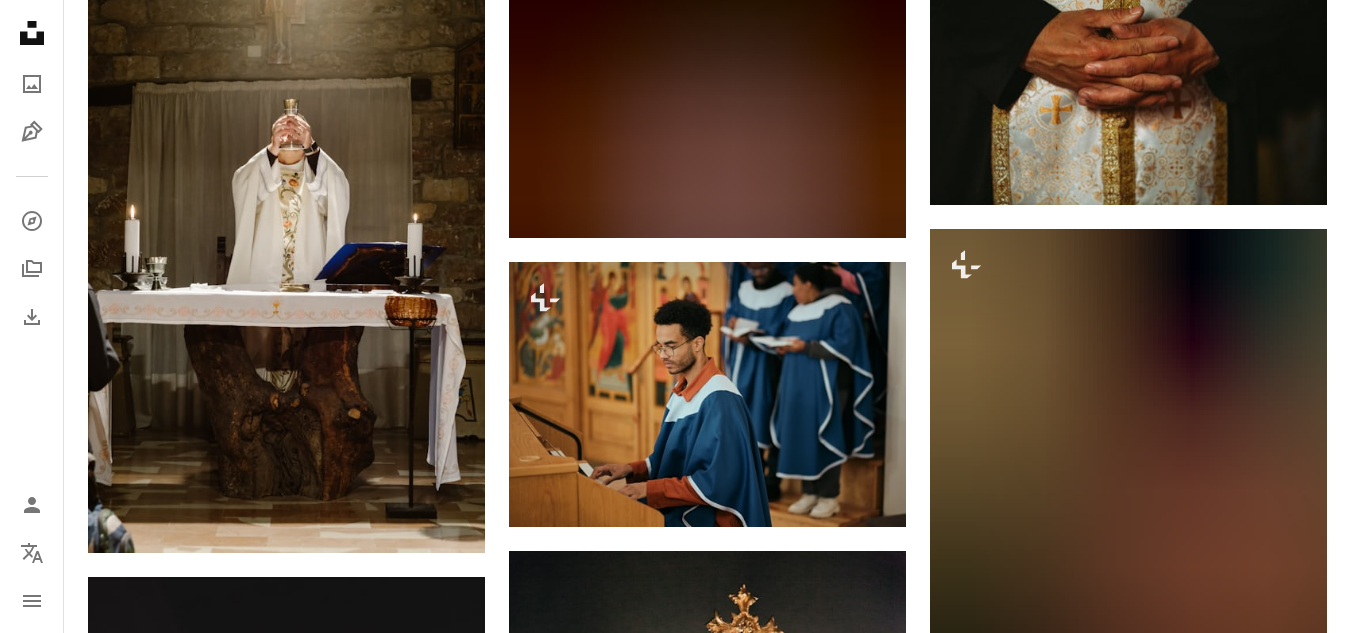 scroll, scrollTop: 0, scrollLeft: 0, axis: both 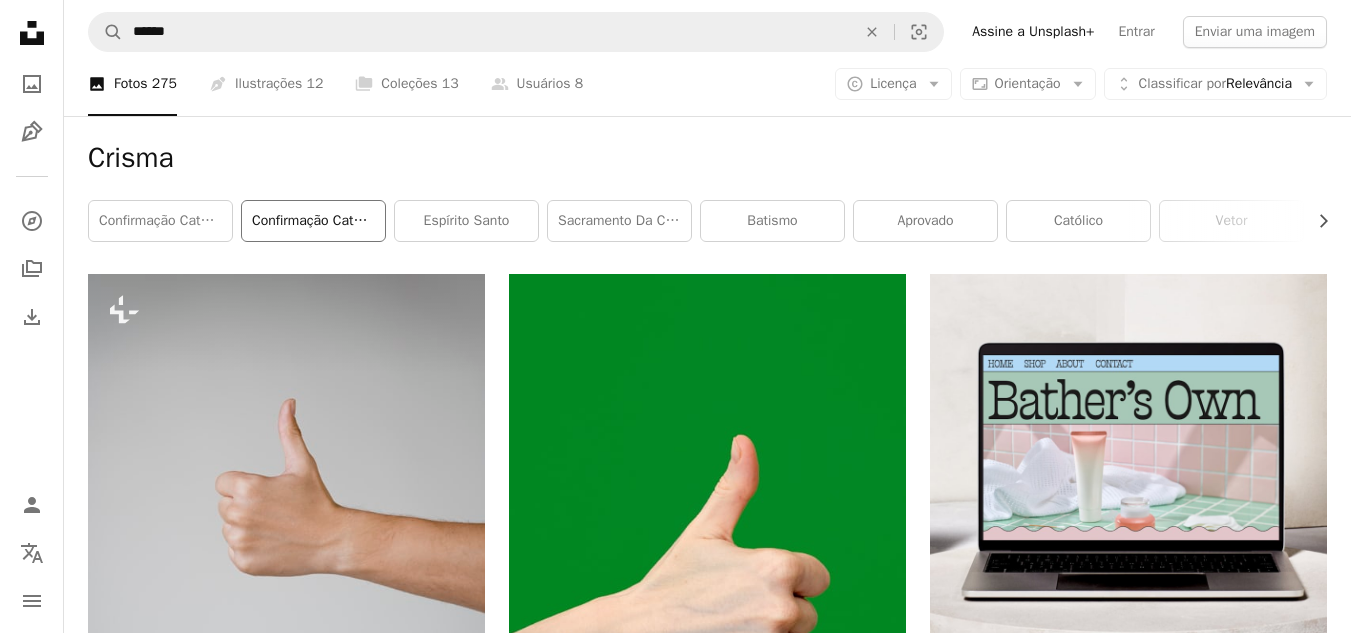 click on "Confirmação católica" at bounding box center [313, 221] 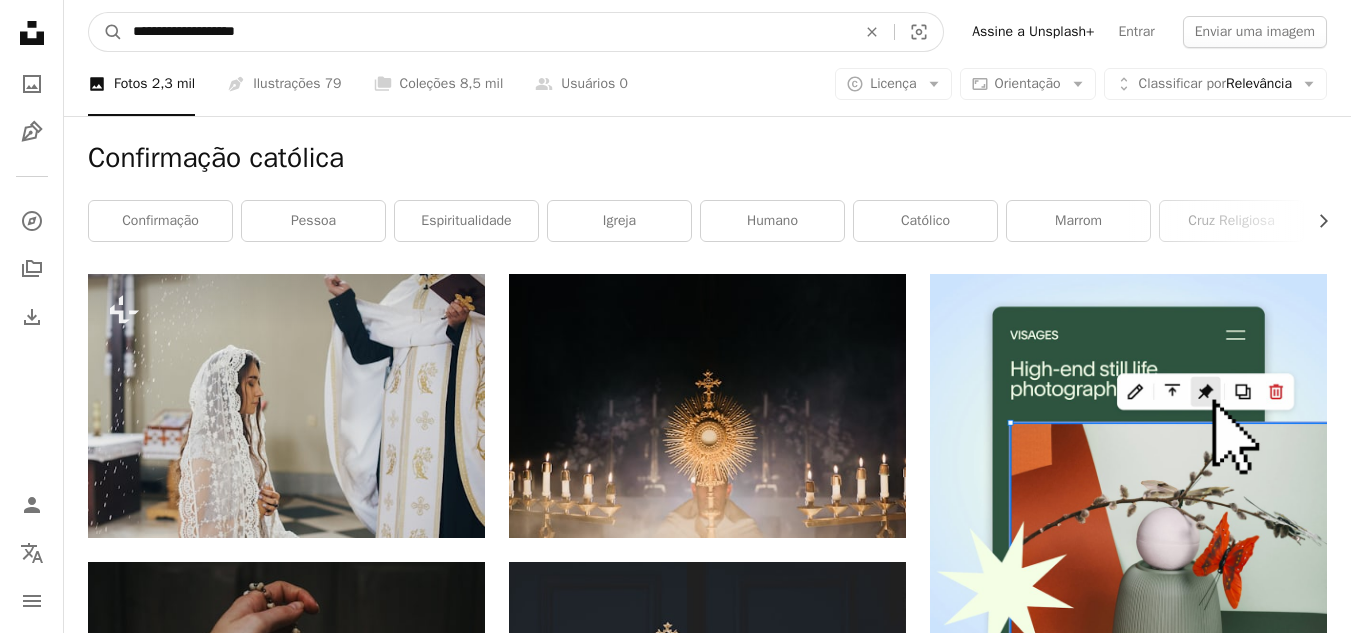 click on "**********" at bounding box center (486, 32) 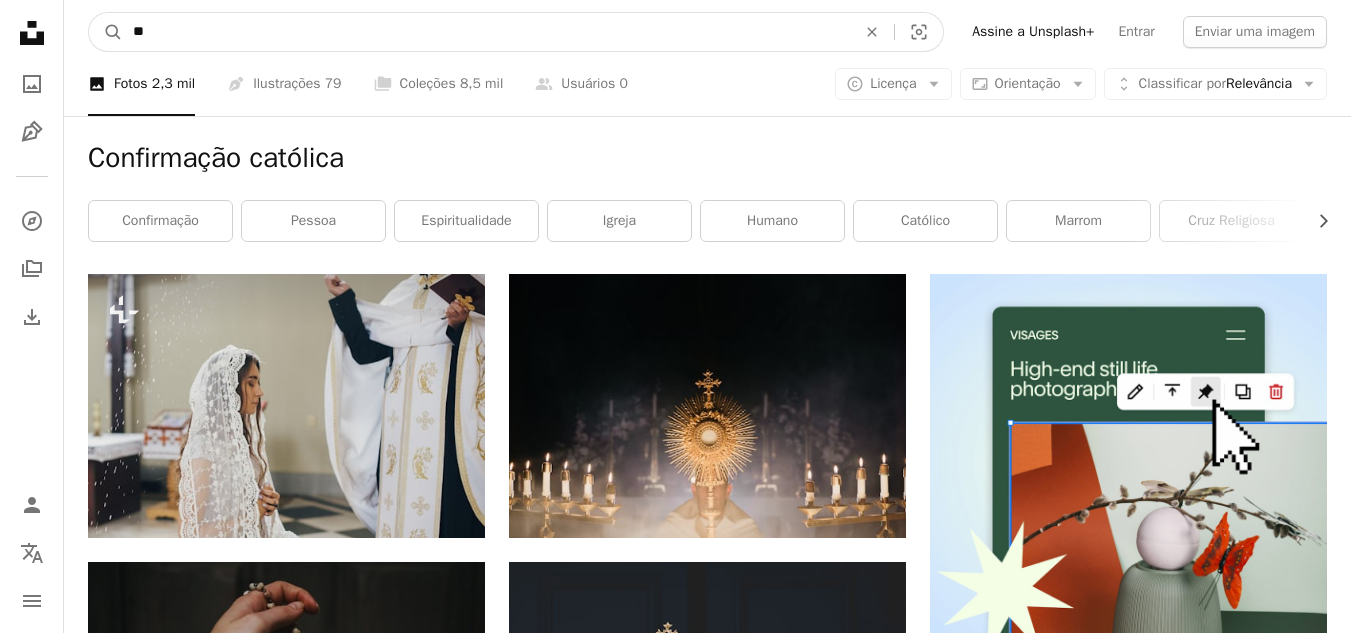 type on "*" 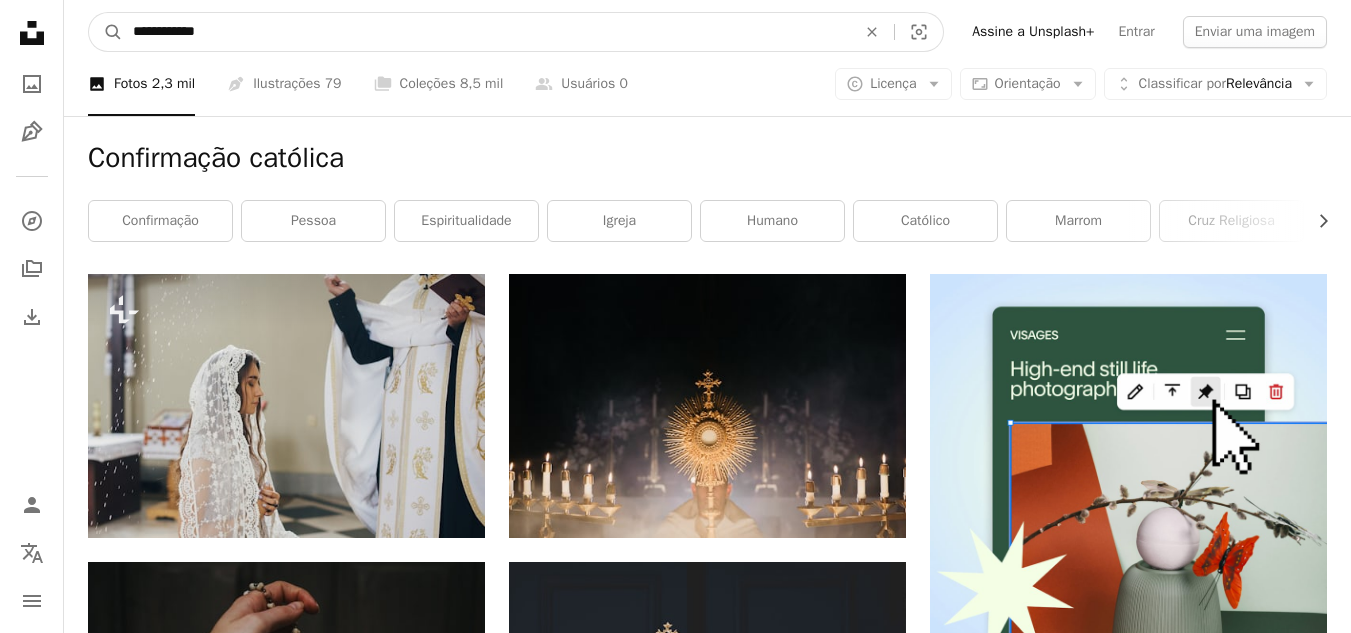 type on "**********" 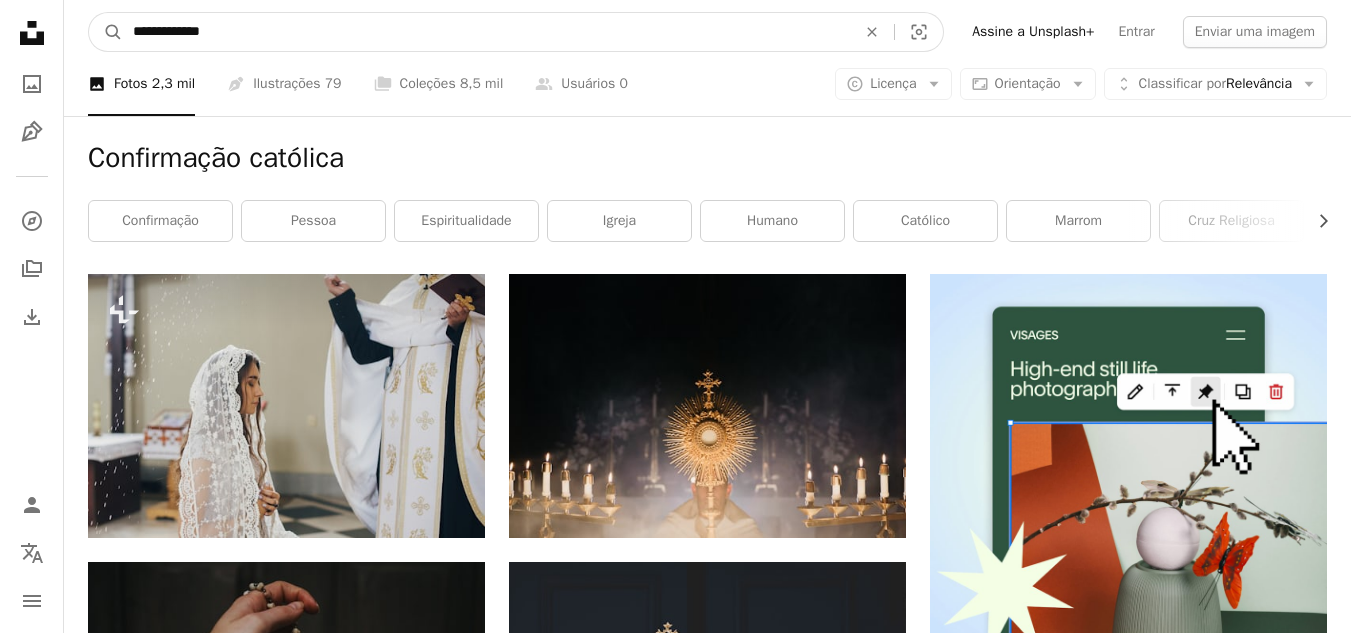 click on "A magnifying glass" at bounding box center (106, 32) 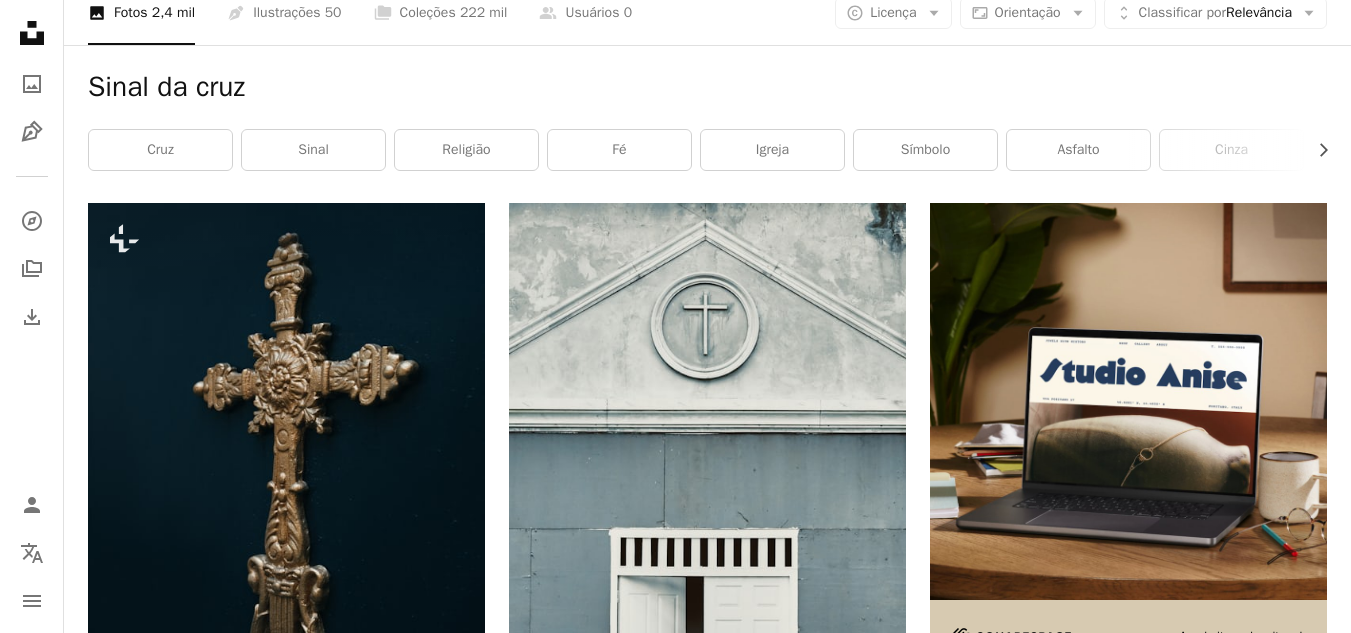 scroll, scrollTop: 0, scrollLeft: 0, axis: both 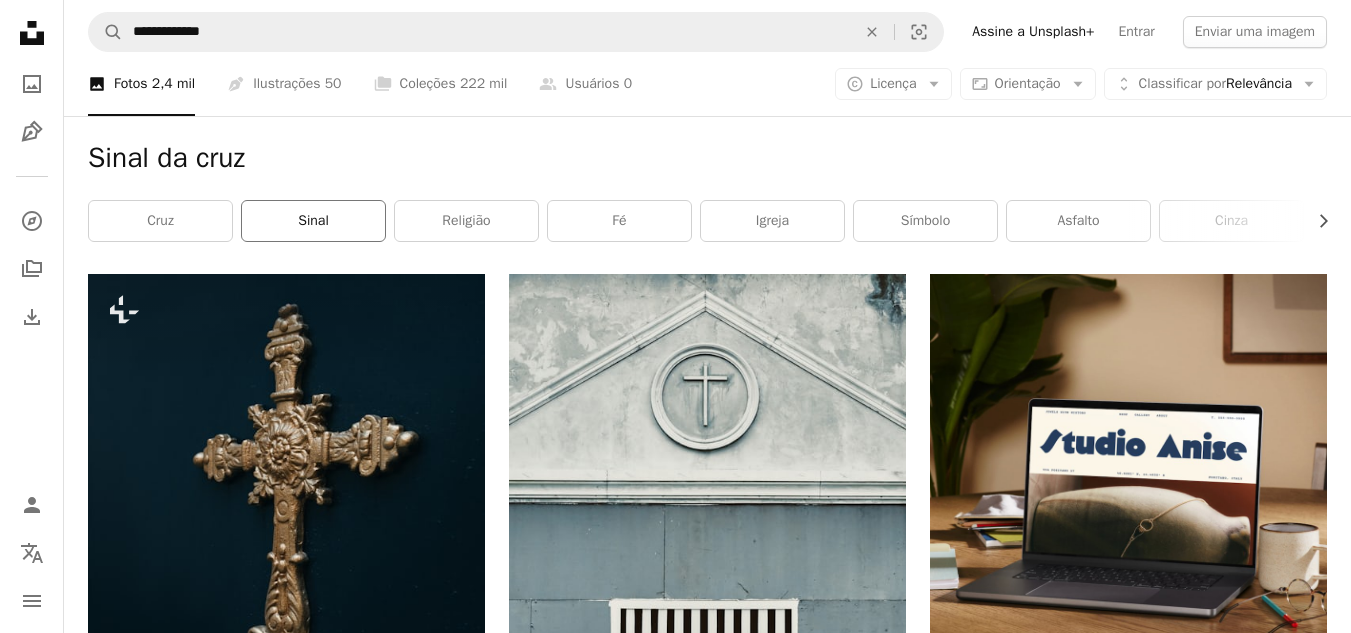 click on "sinal" at bounding box center [313, 221] 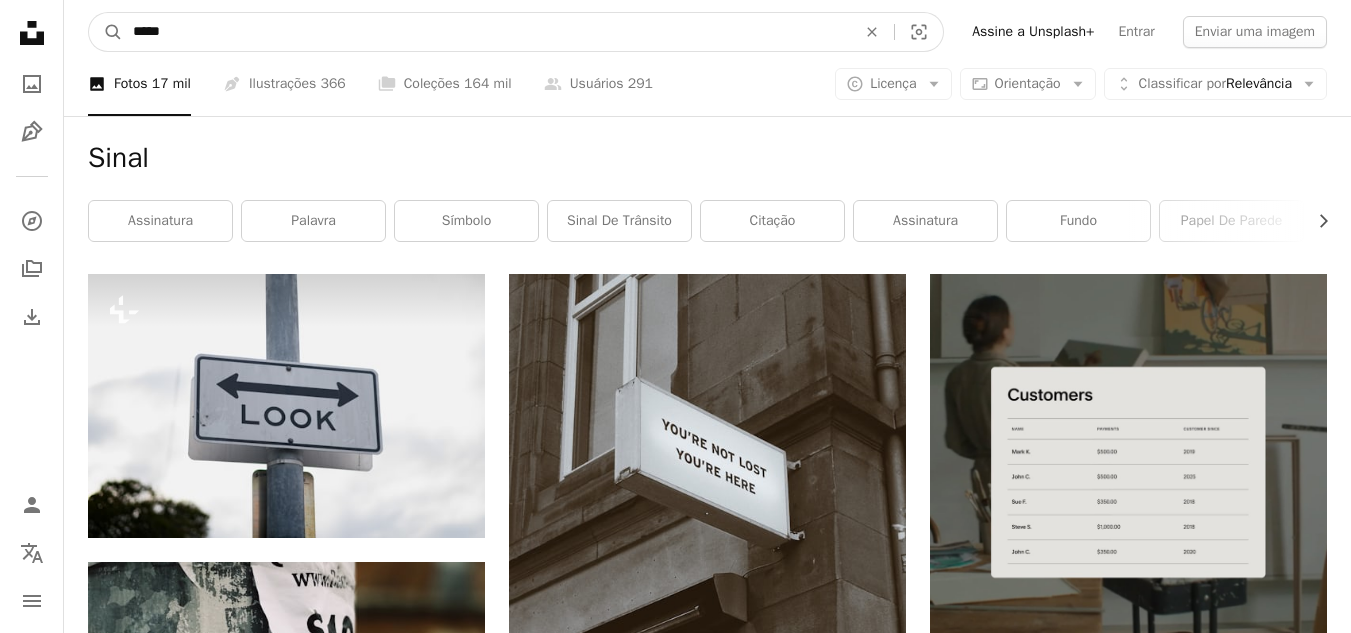 click on "*****" at bounding box center (486, 32) 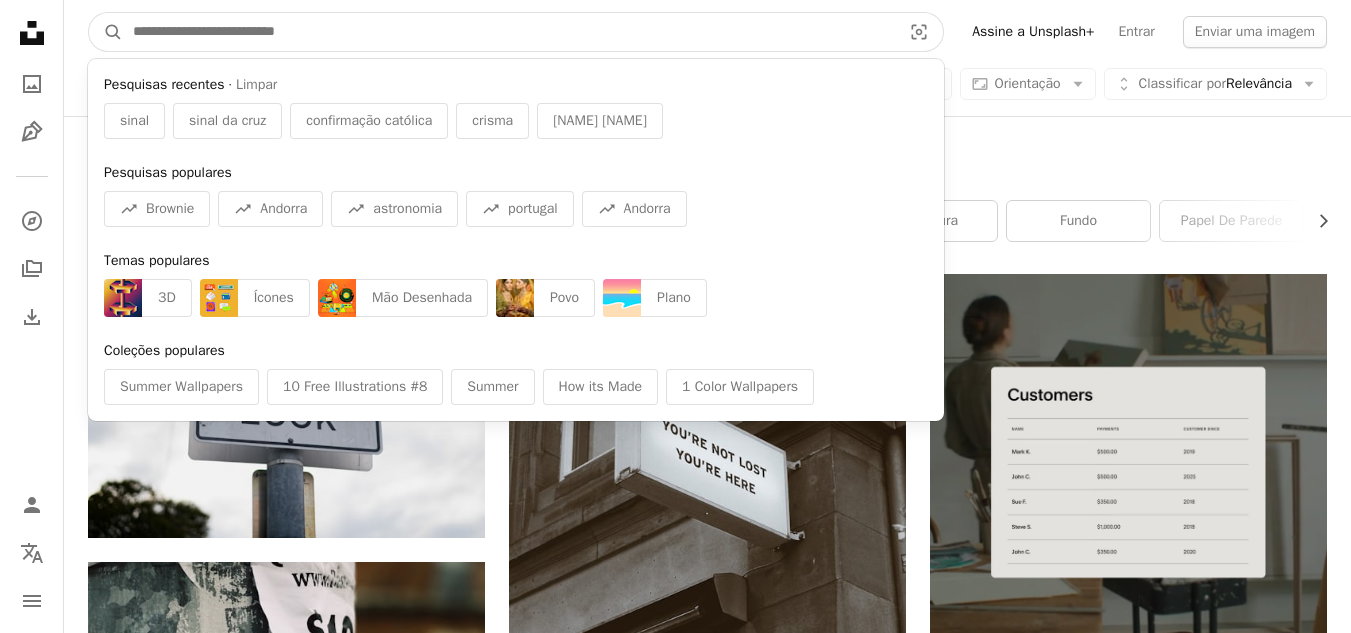 type 